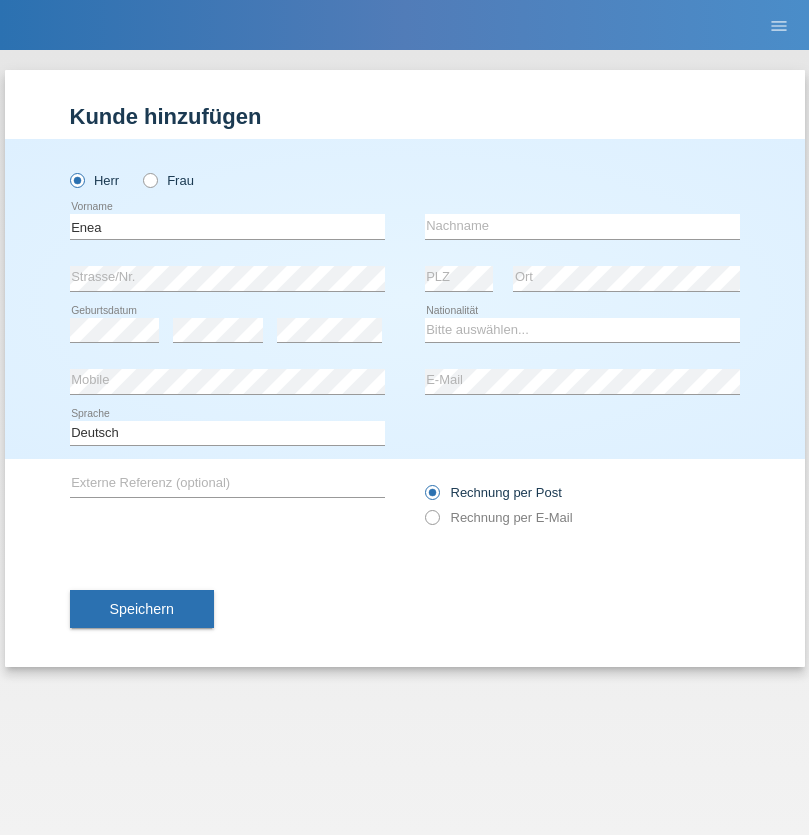 scroll, scrollTop: 0, scrollLeft: 0, axis: both 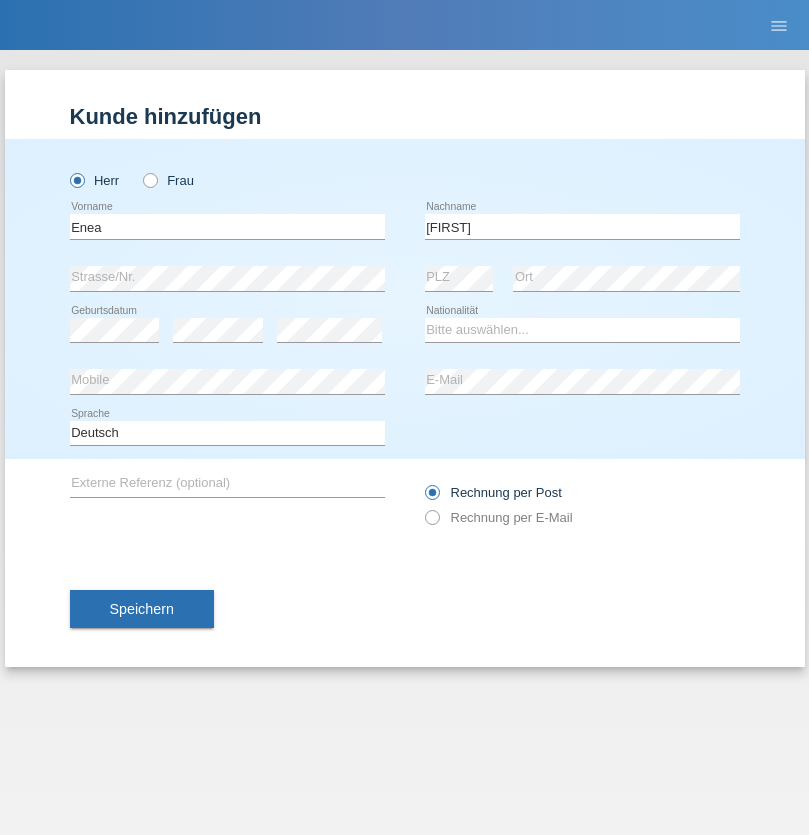 type on "Andrei" 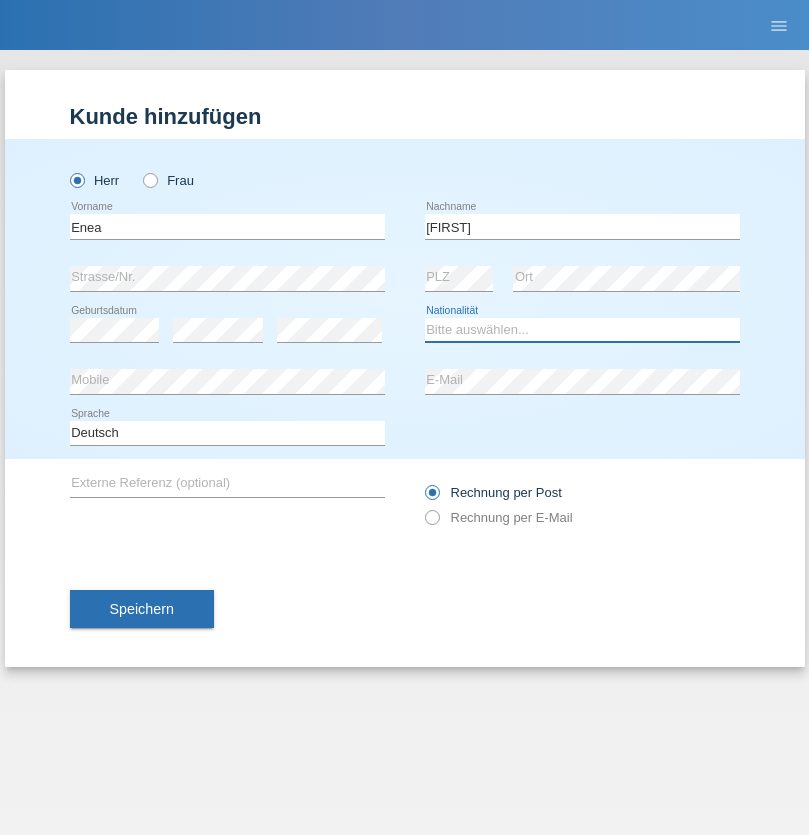 select on "OM" 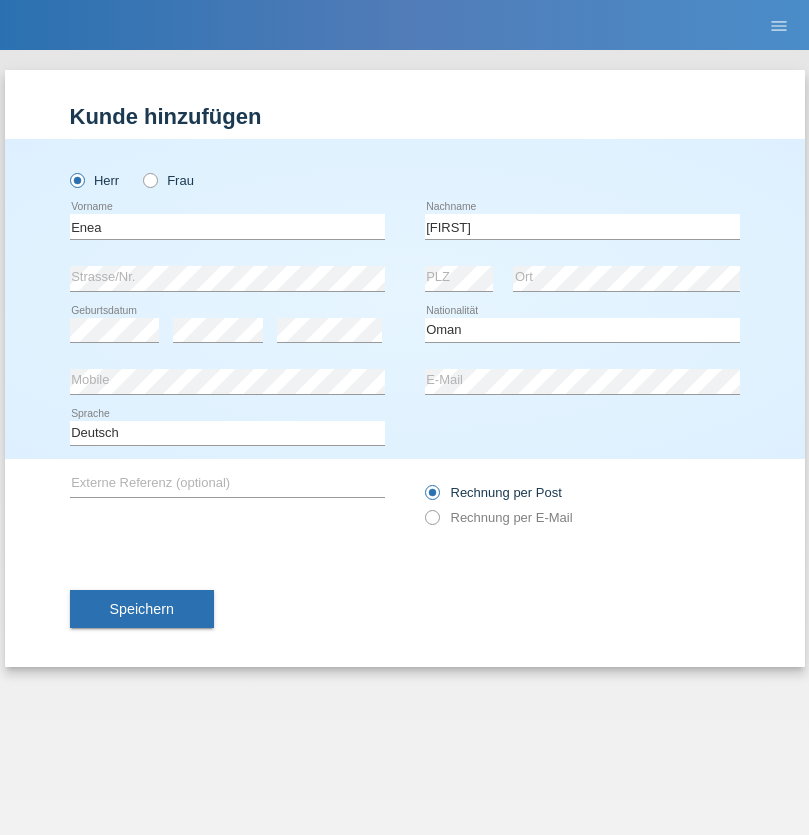 select on "C" 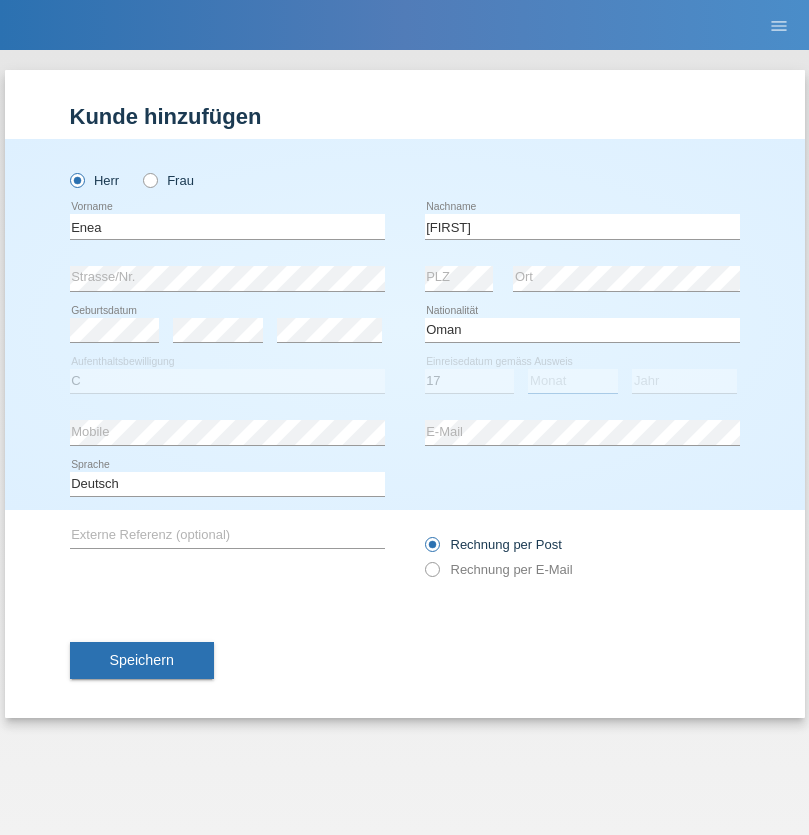 select on "06" 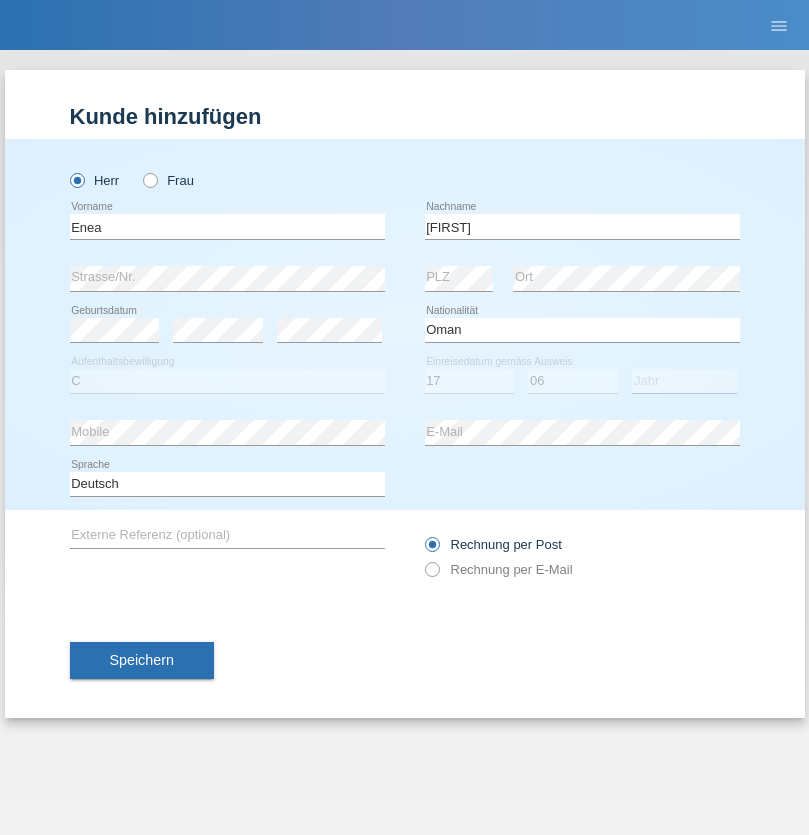 select on "2021" 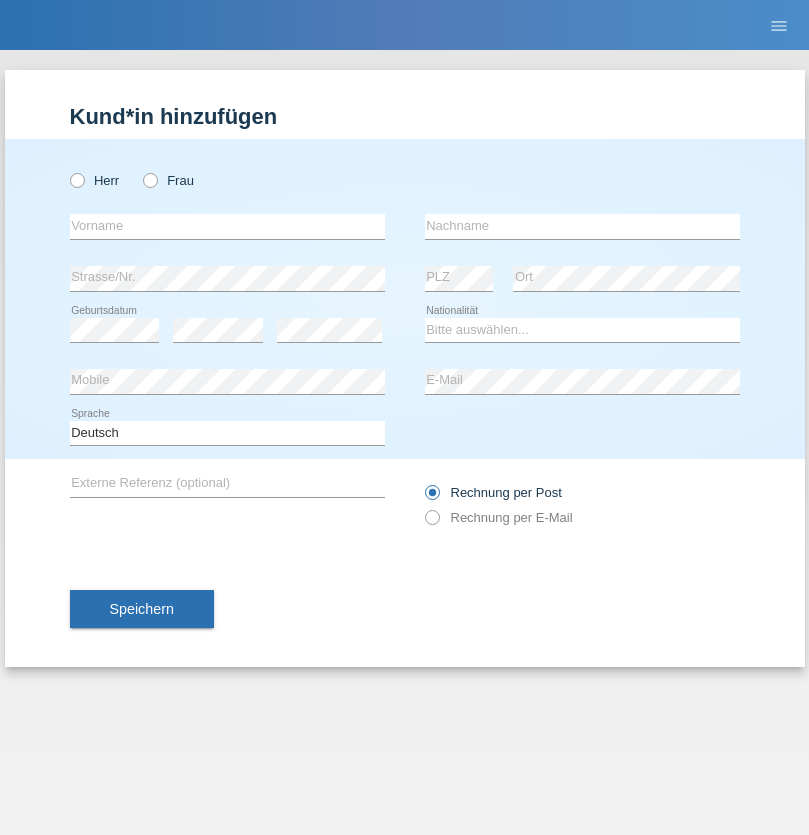 scroll, scrollTop: 0, scrollLeft: 0, axis: both 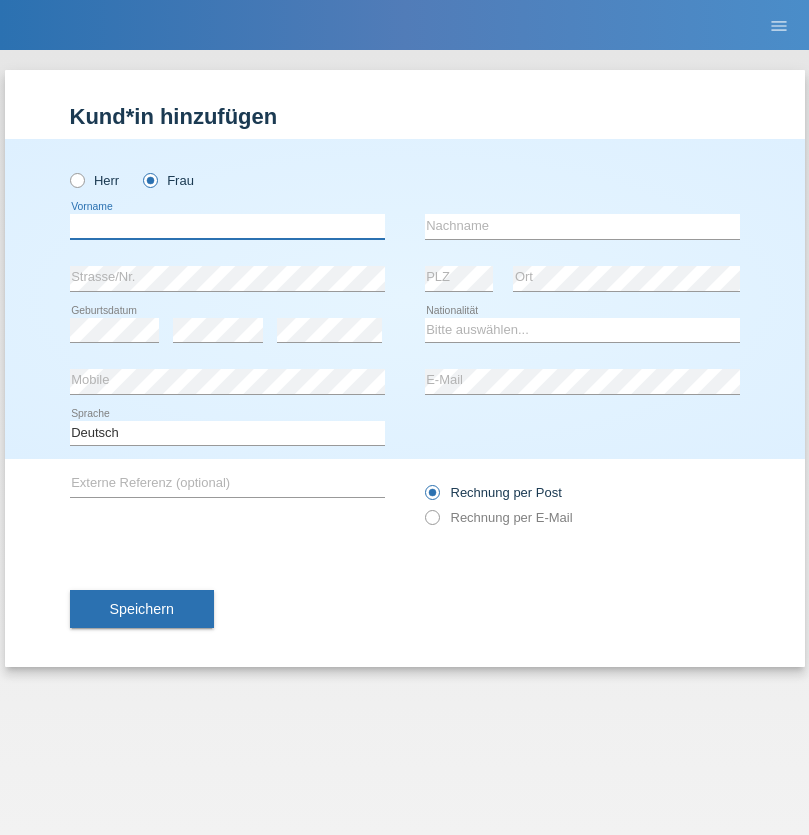 click at bounding box center [227, 226] 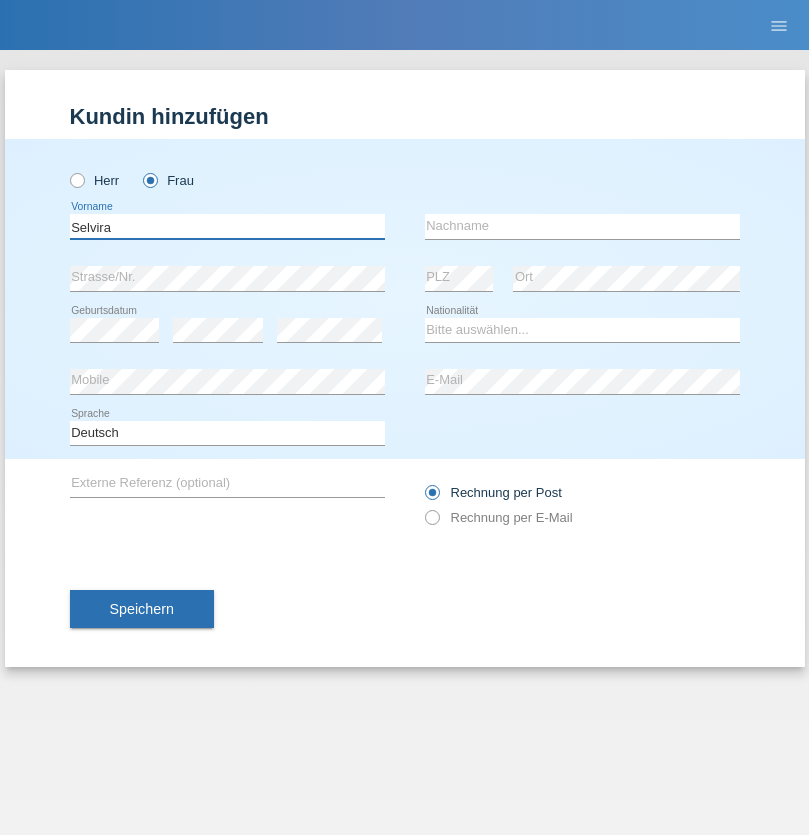 type on "Selvira" 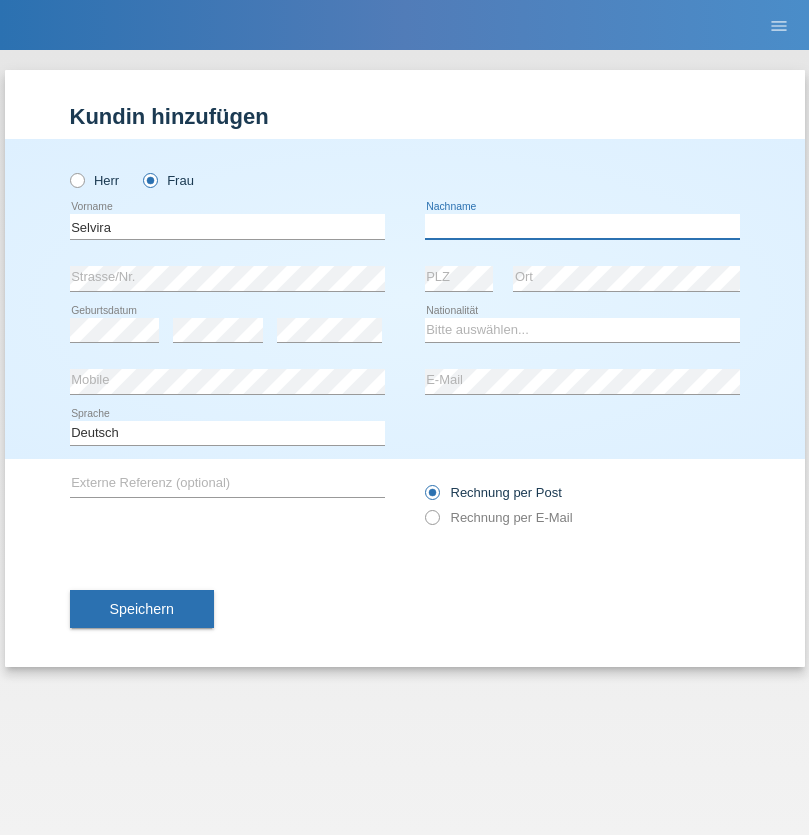 click at bounding box center (582, 226) 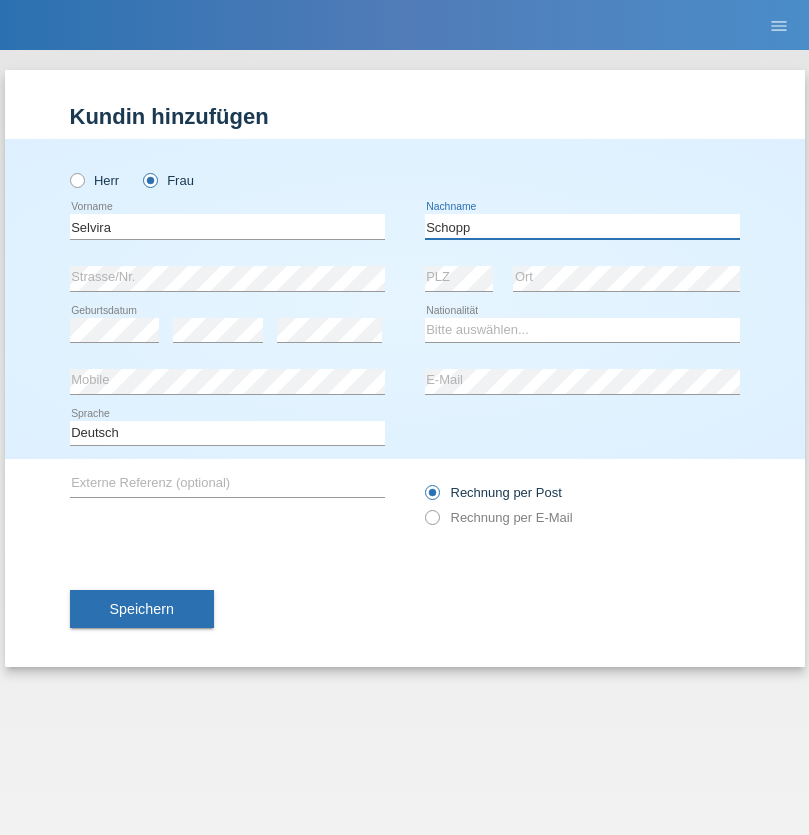 type on "Schopp" 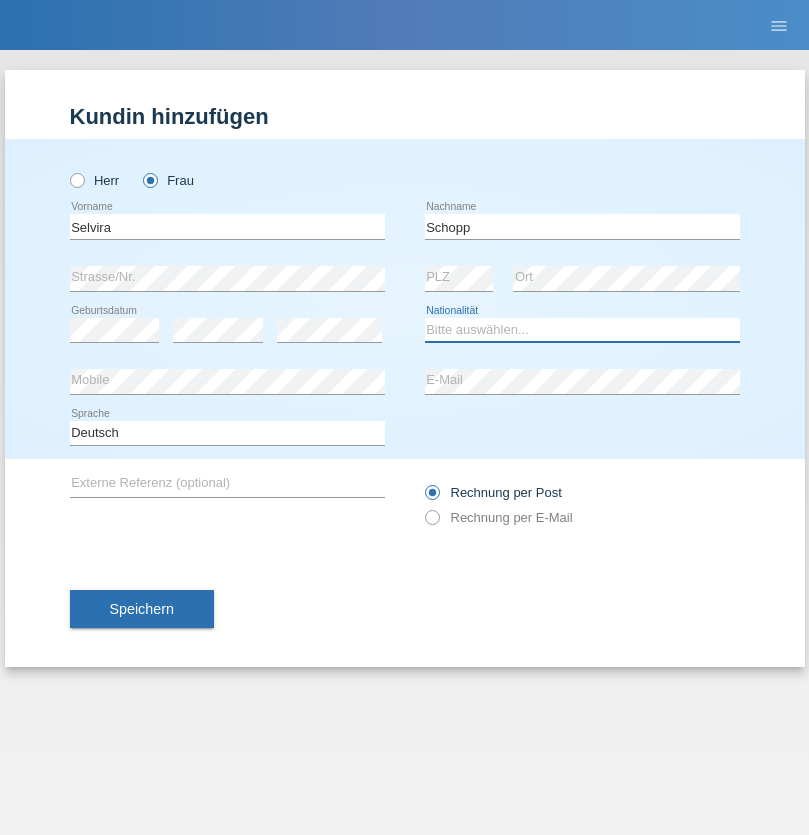 select on "CH" 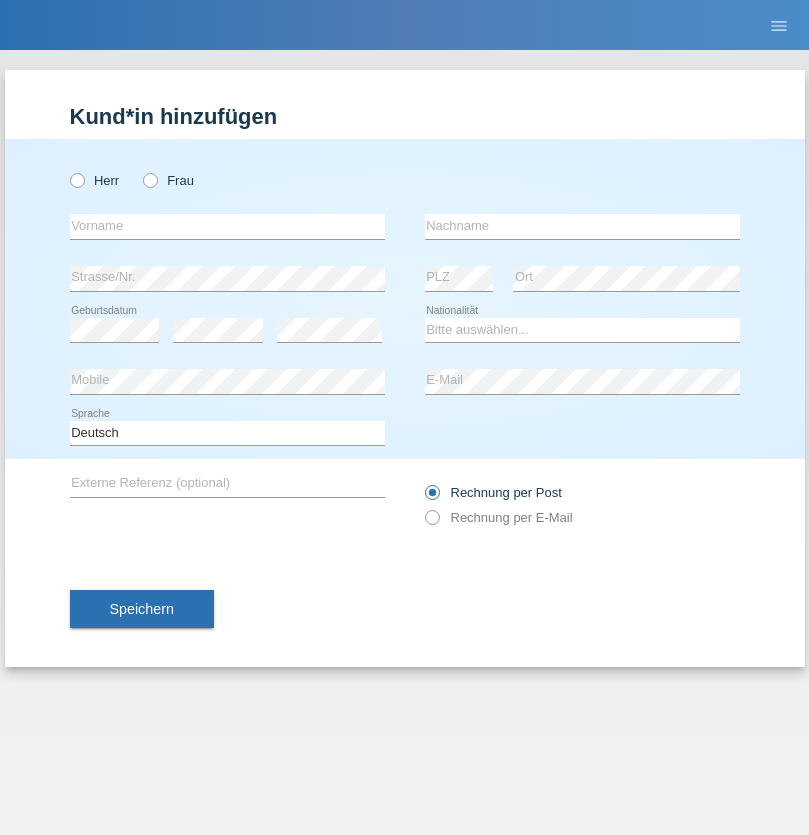 scroll, scrollTop: 0, scrollLeft: 0, axis: both 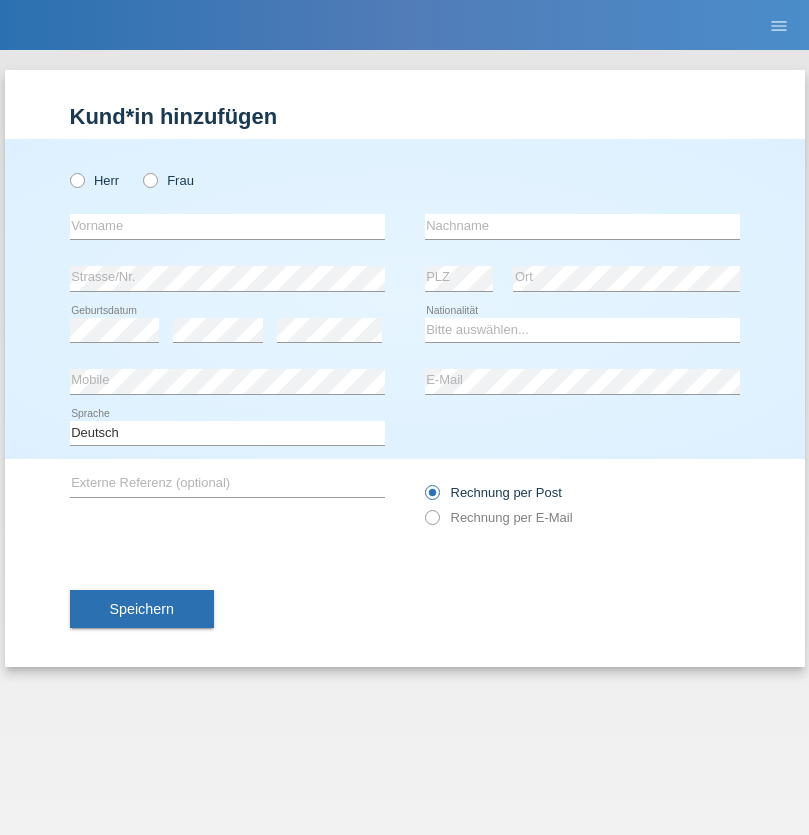 radio on "true" 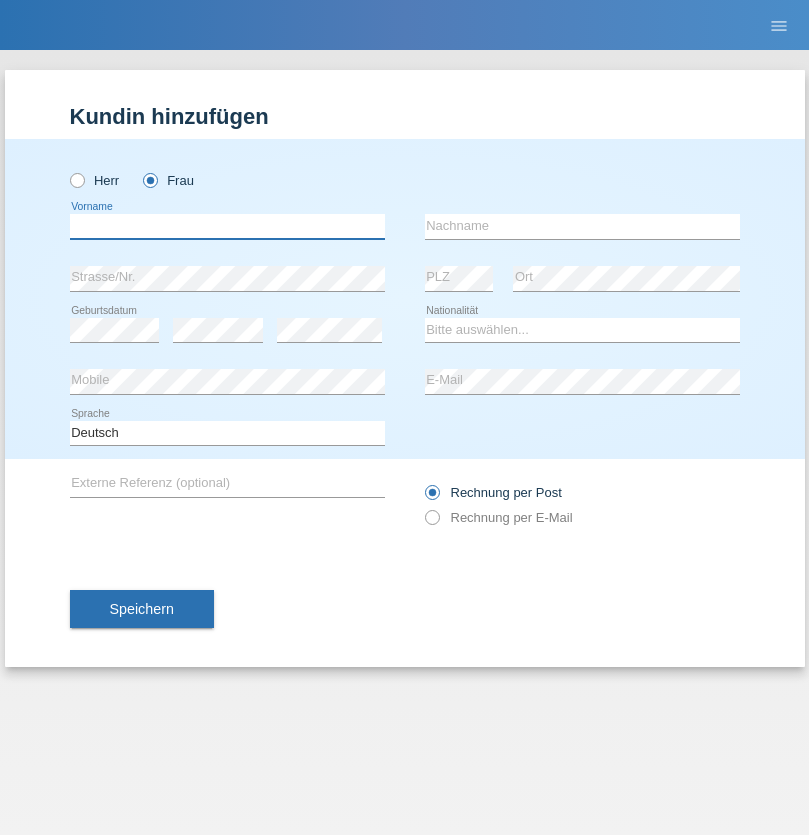 click at bounding box center (227, 226) 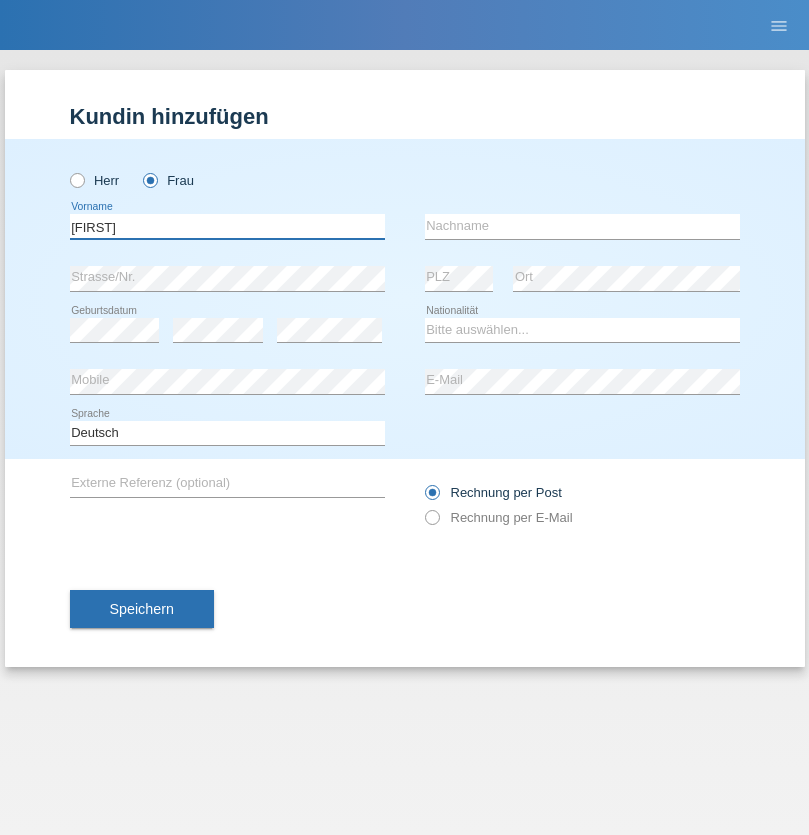 type on "[FIRST]" 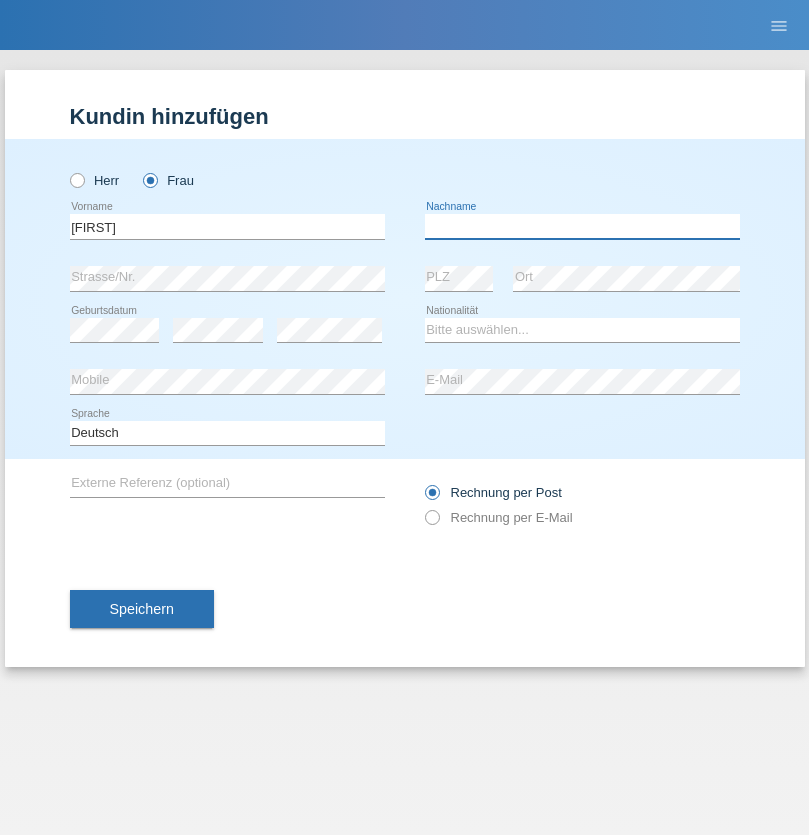 click at bounding box center [582, 226] 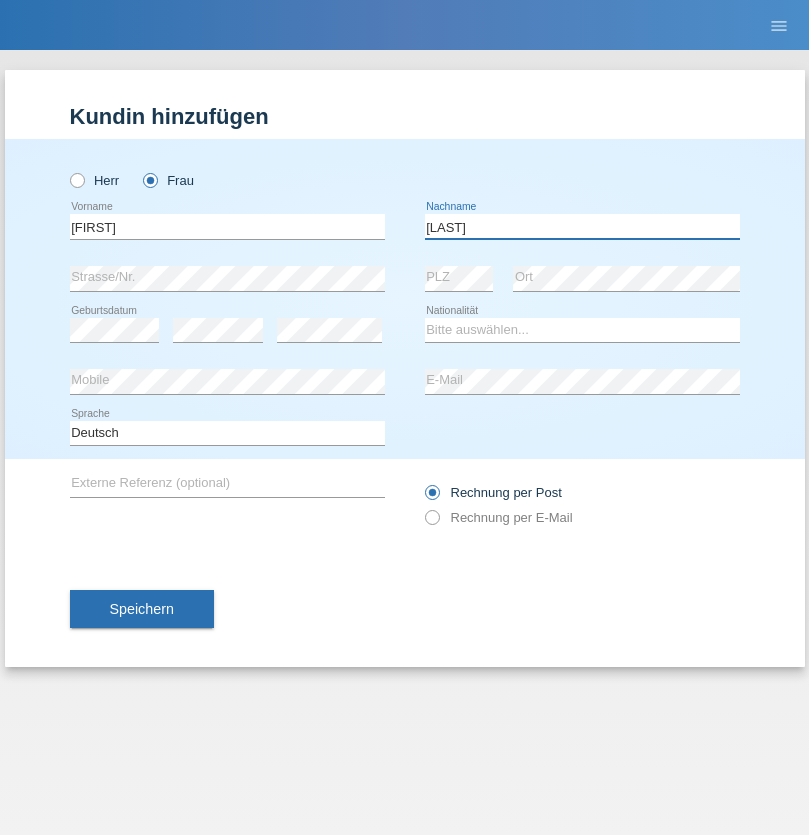 type on "[LAST]" 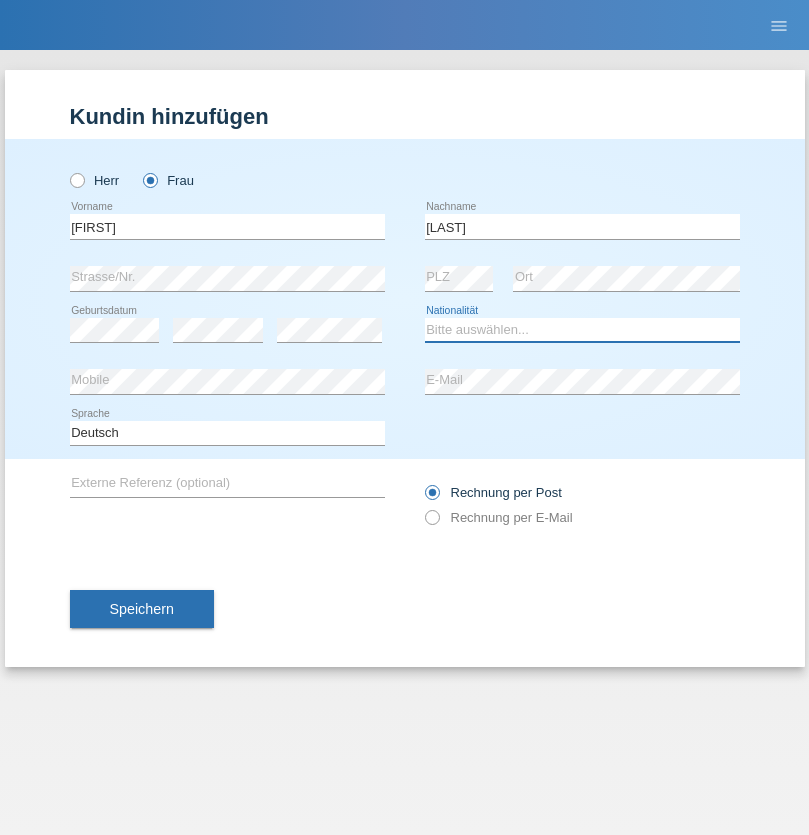 select on "SK" 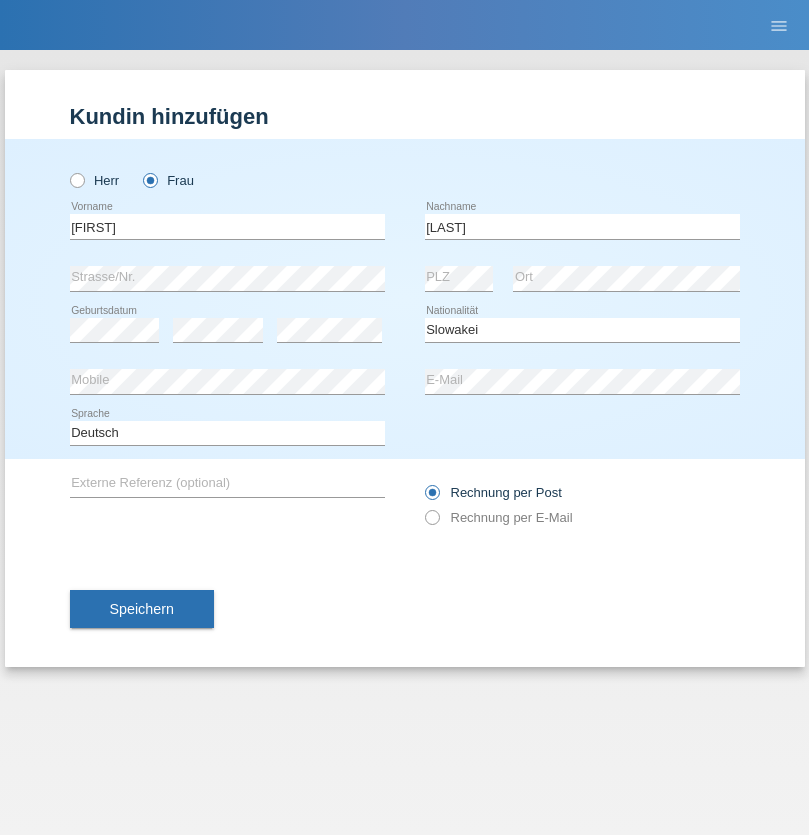 select on "C" 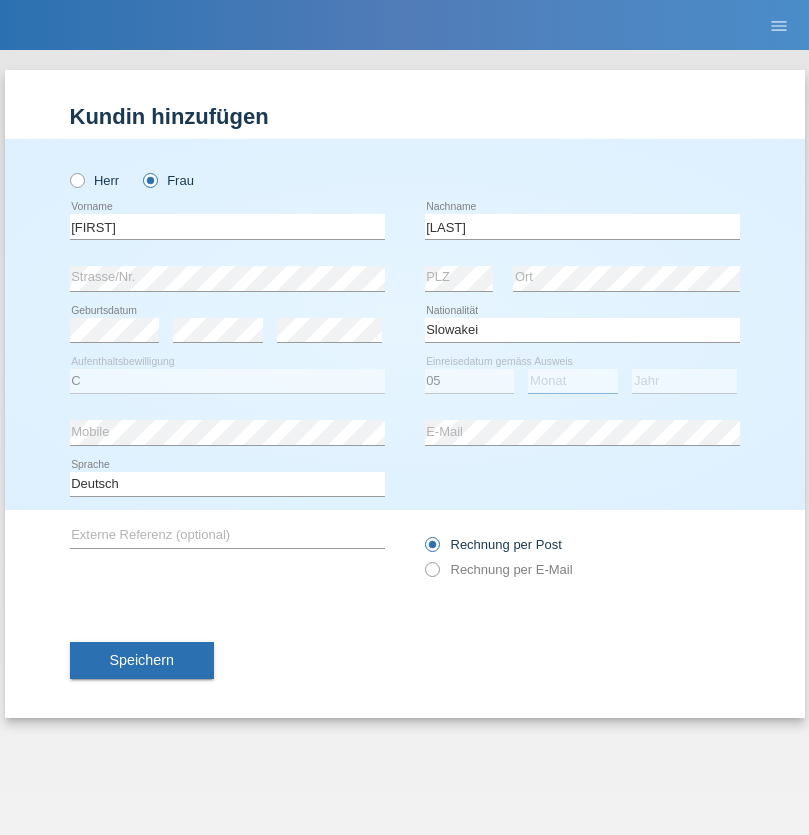 select on "04" 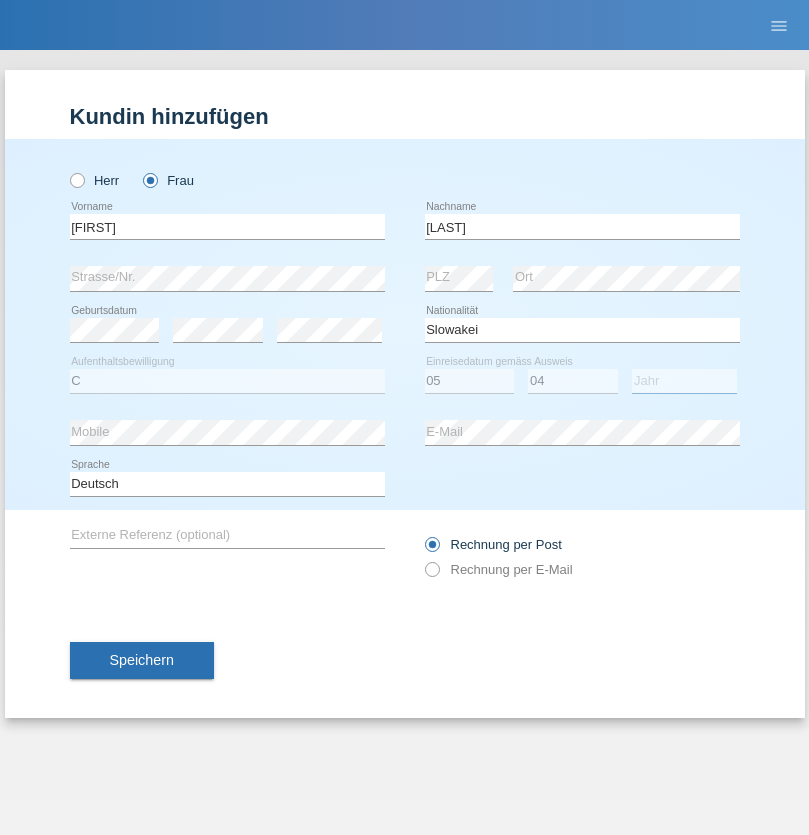select on "2014" 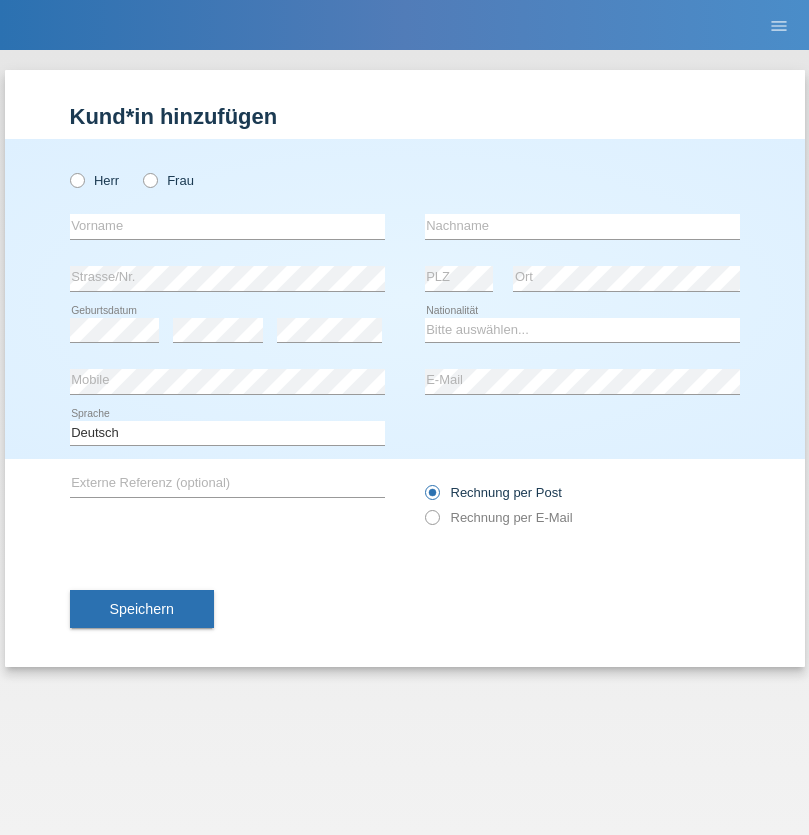 scroll, scrollTop: 0, scrollLeft: 0, axis: both 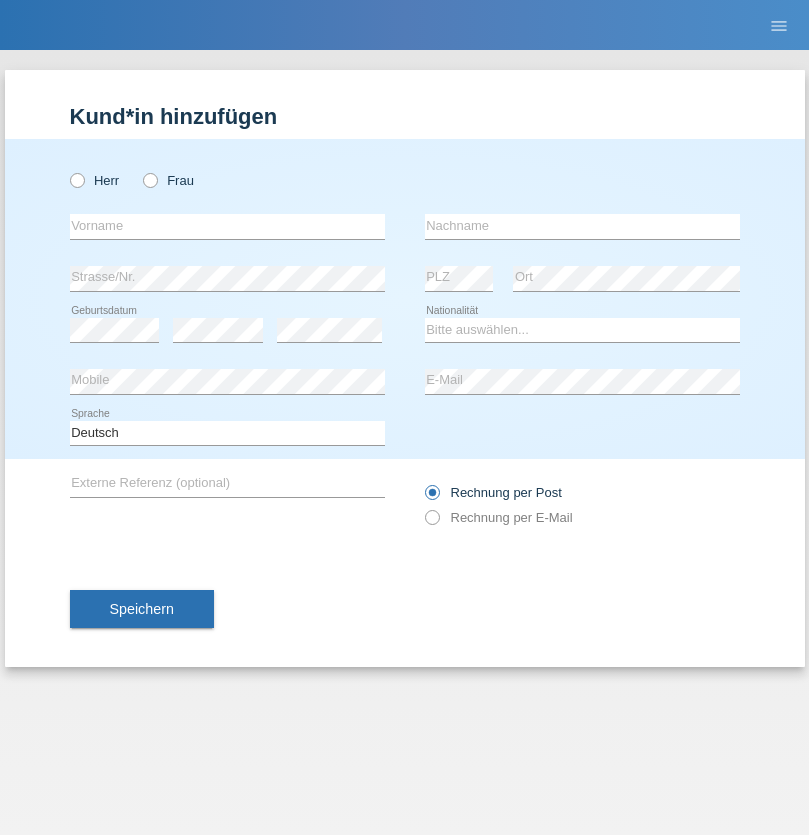 radio on "true" 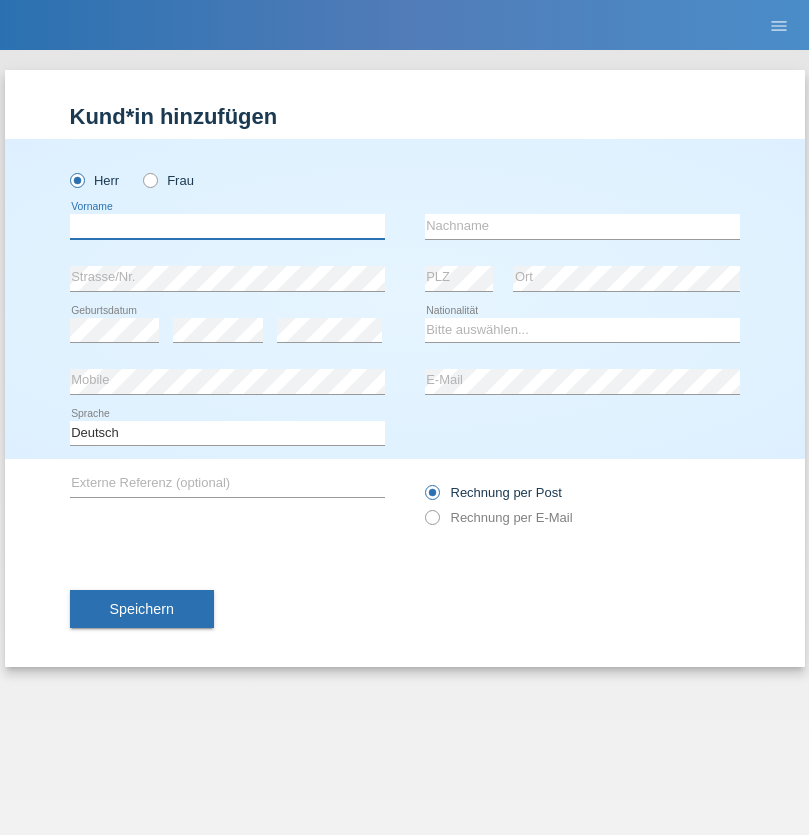 click at bounding box center [227, 226] 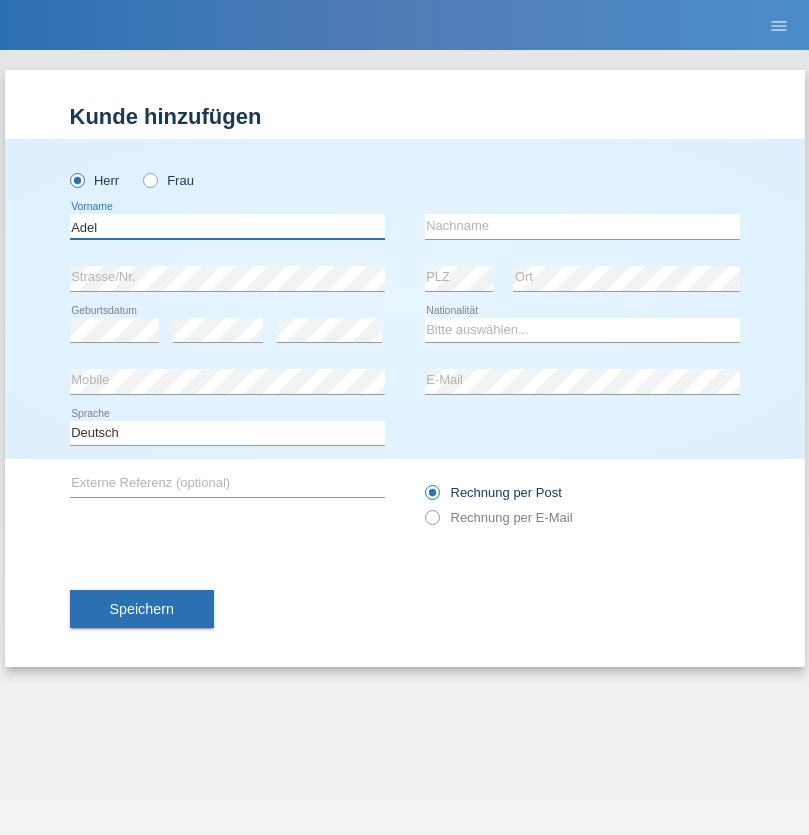 type on "Adel" 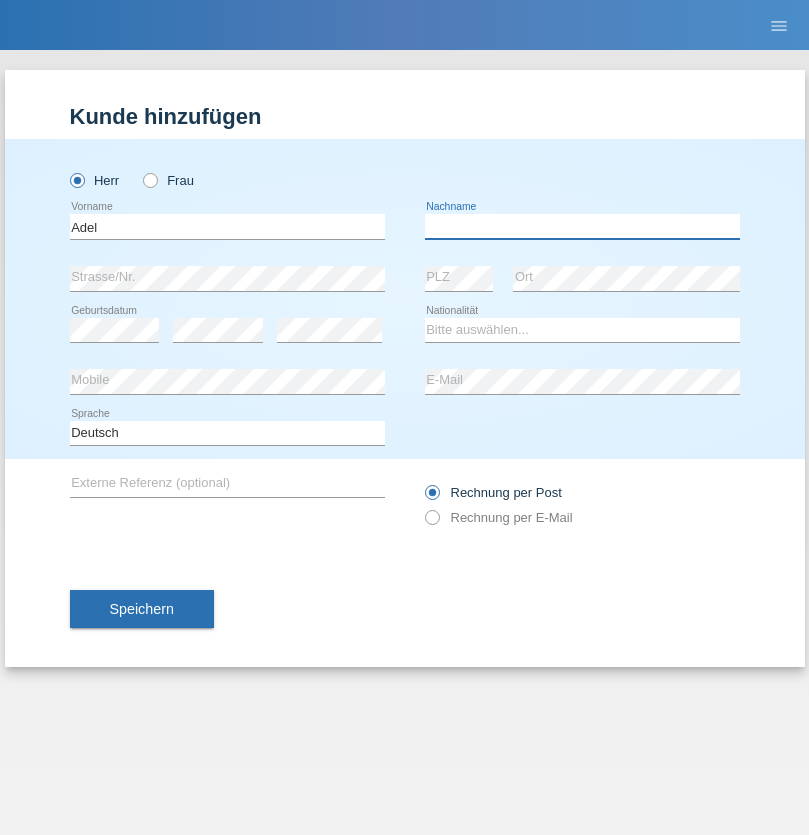 click at bounding box center (582, 226) 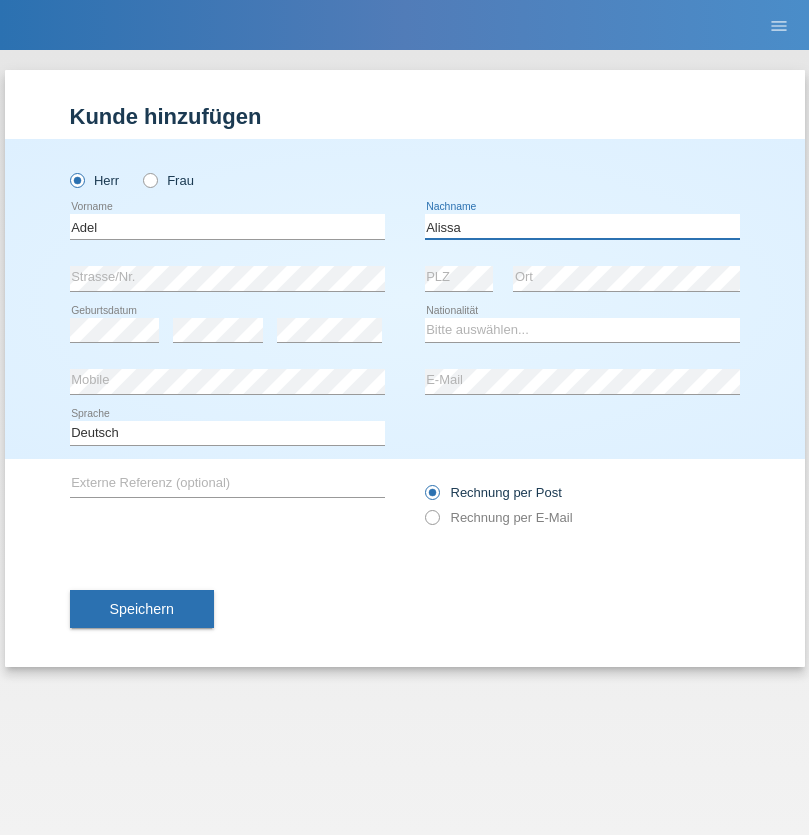 type on "Alissa" 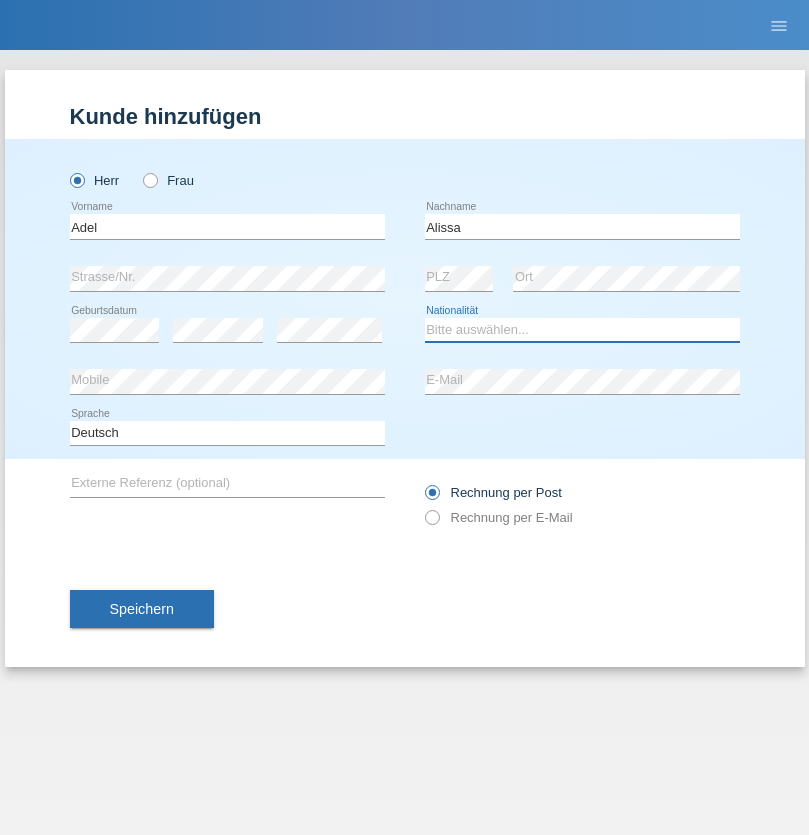 select on "SY" 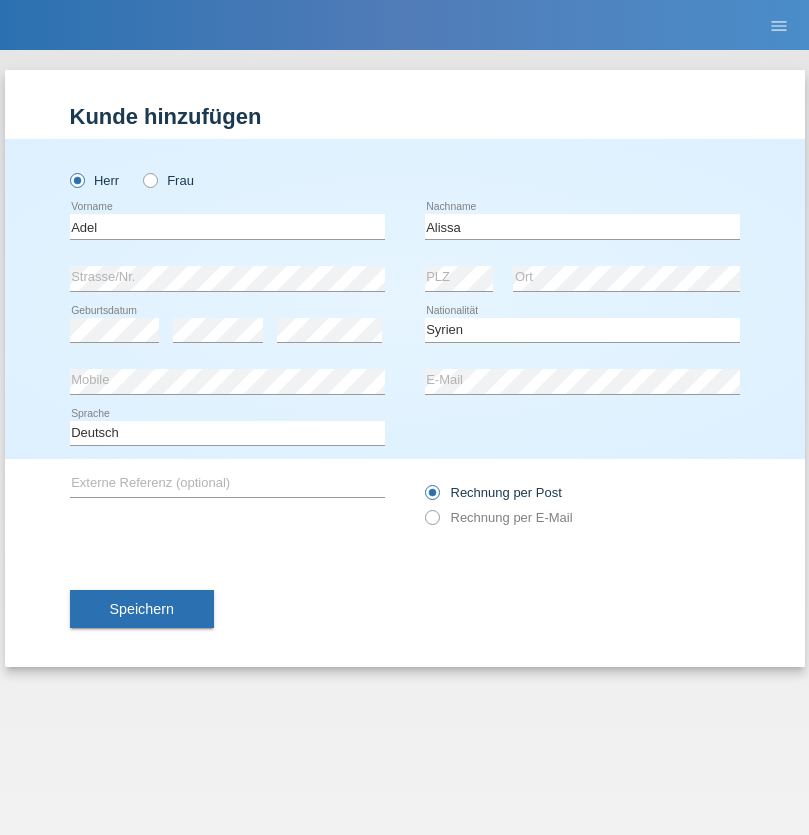 select on "C" 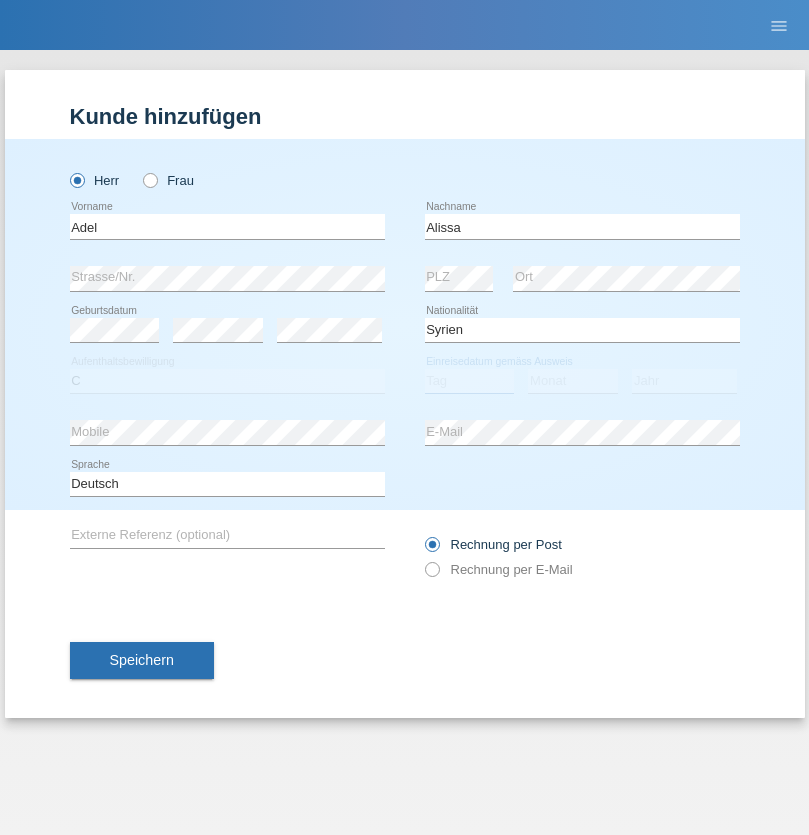 select on "20" 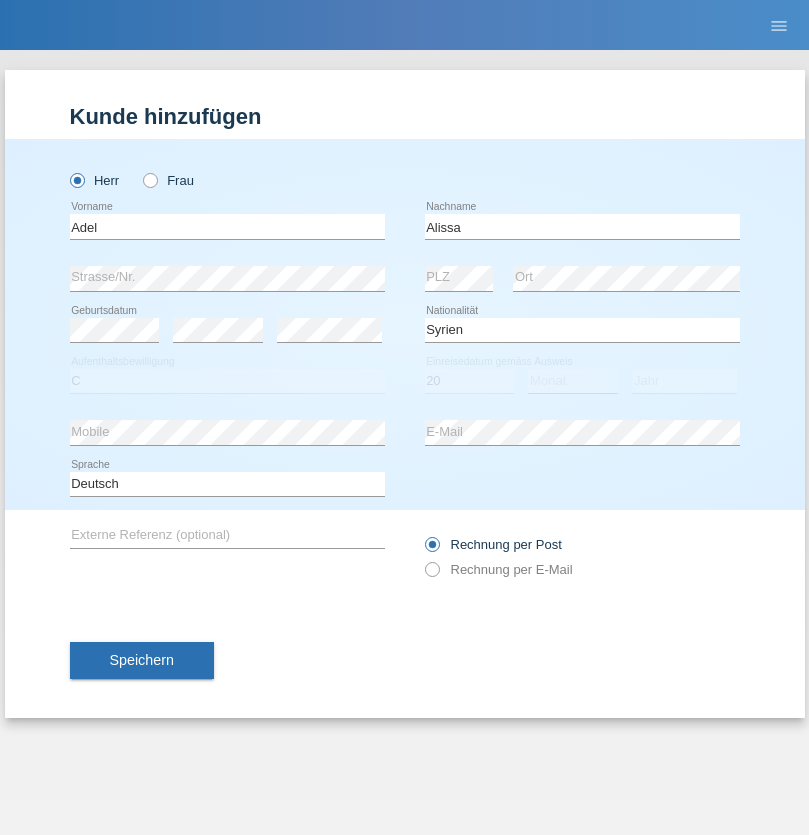 select on "09" 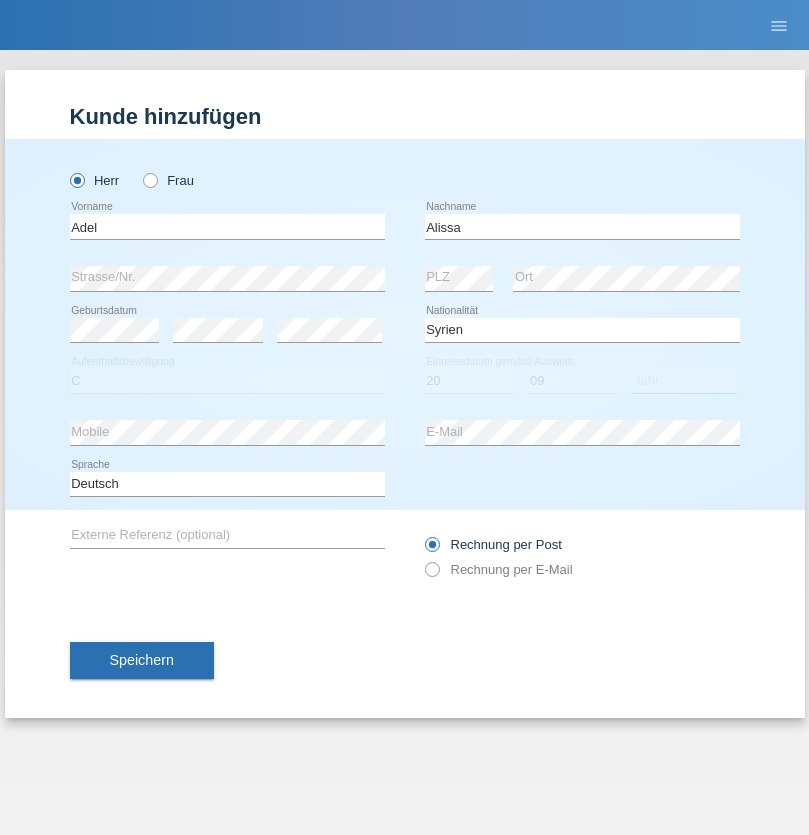 select on "2018" 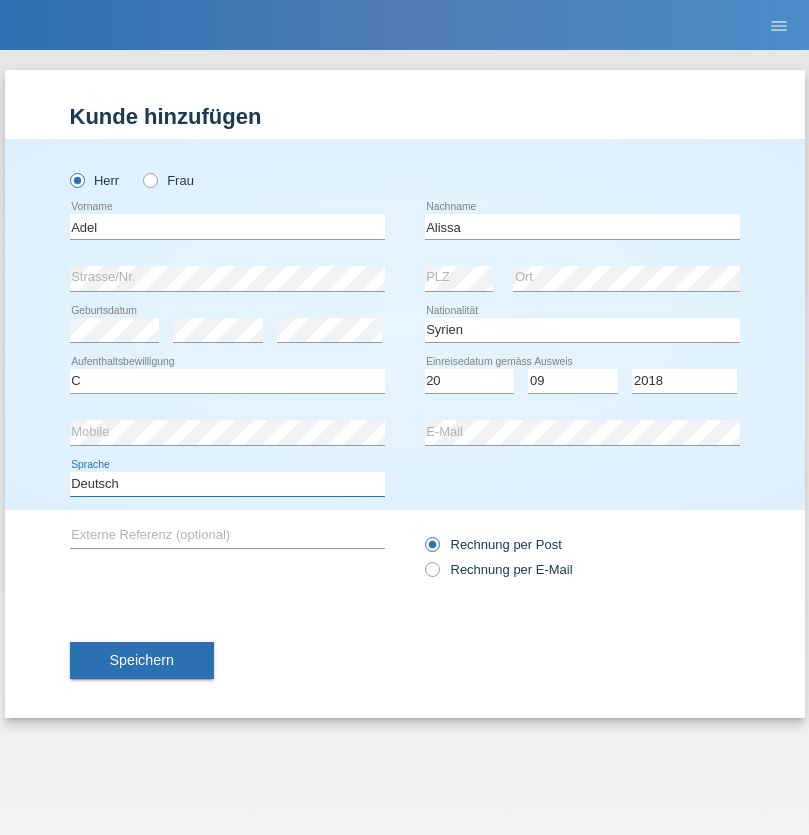 select on "en" 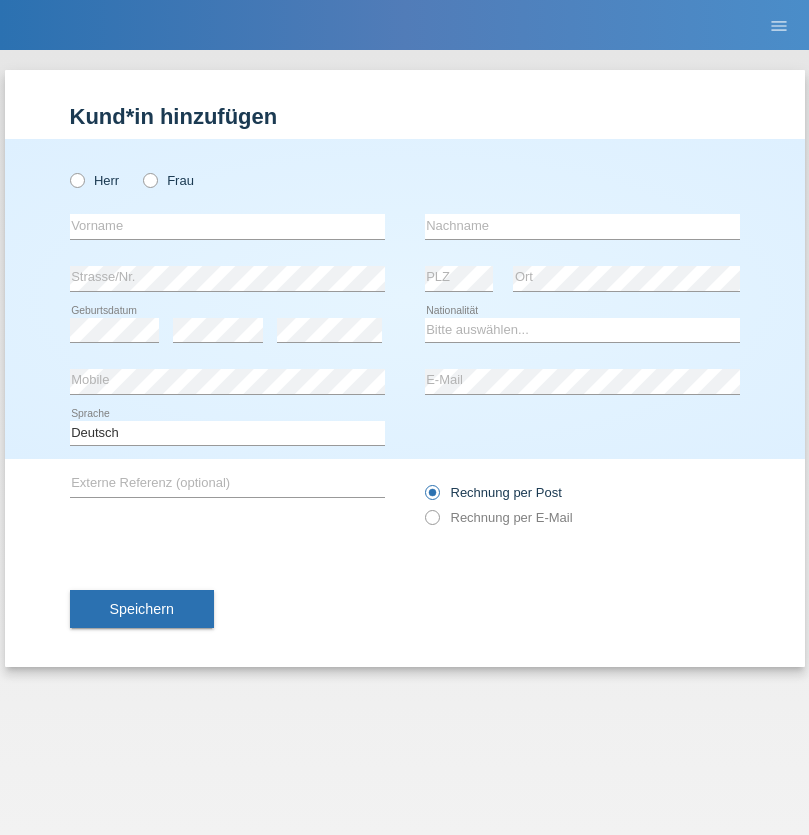 scroll, scrollTop: 0, scrollLeft: 0, axis: both 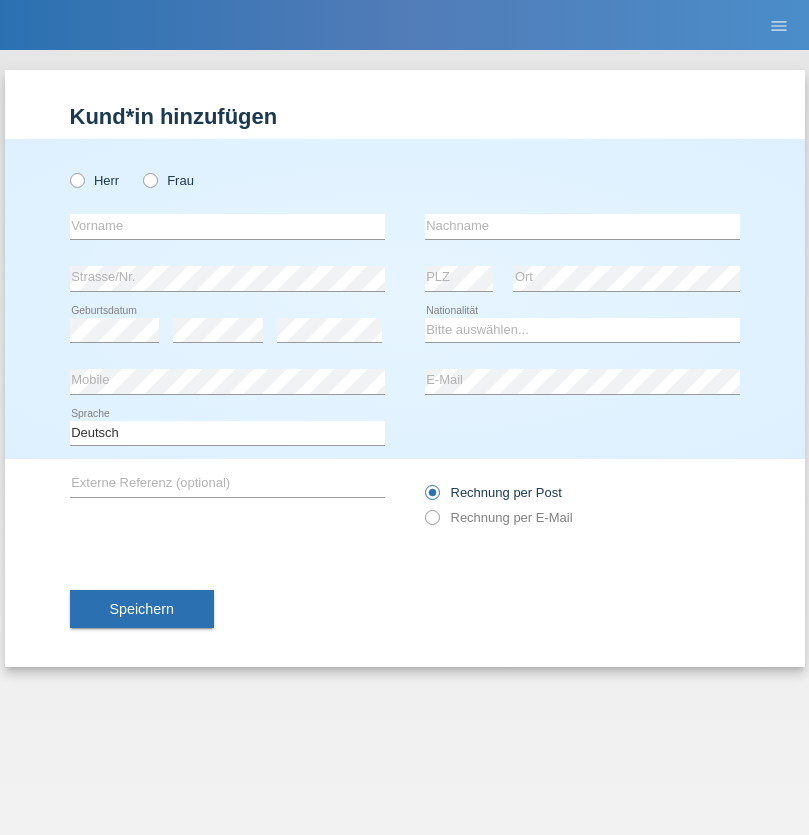radio on "true" 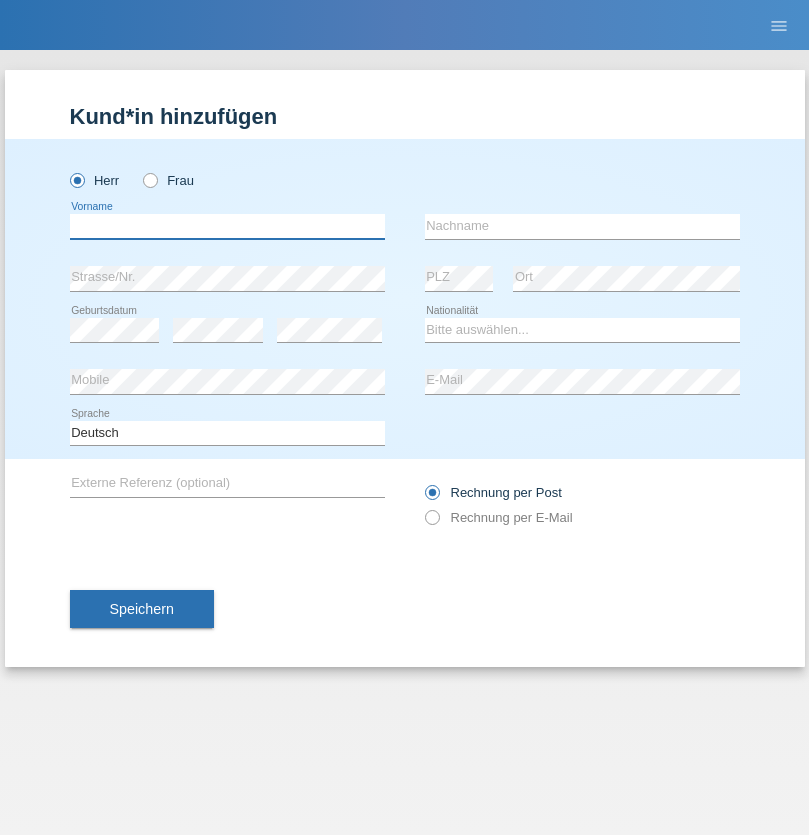 click at bounding box center [227, 226] 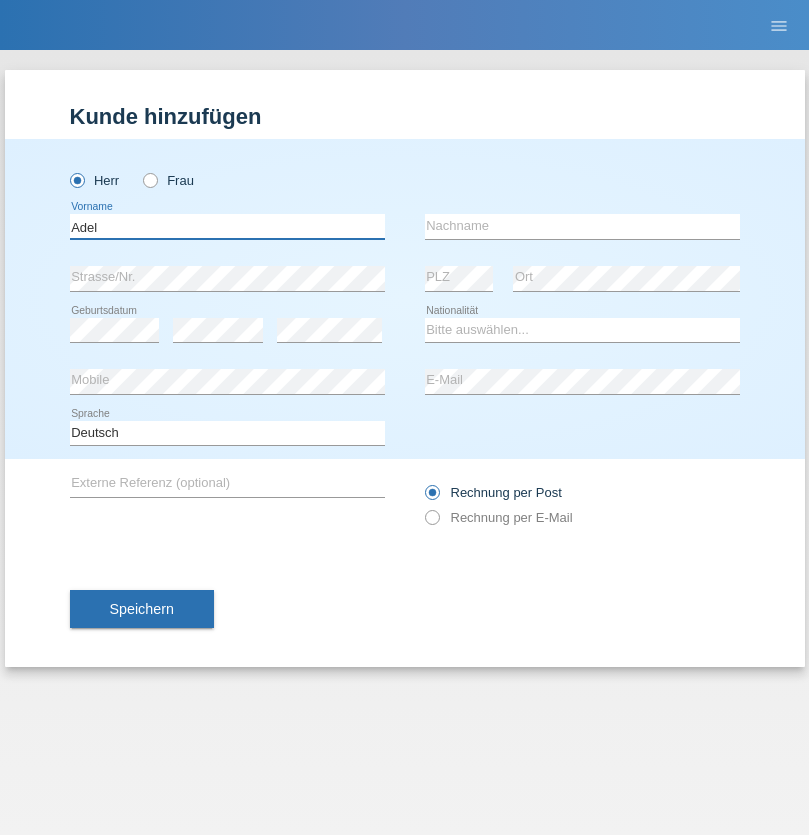 type on "Adel" 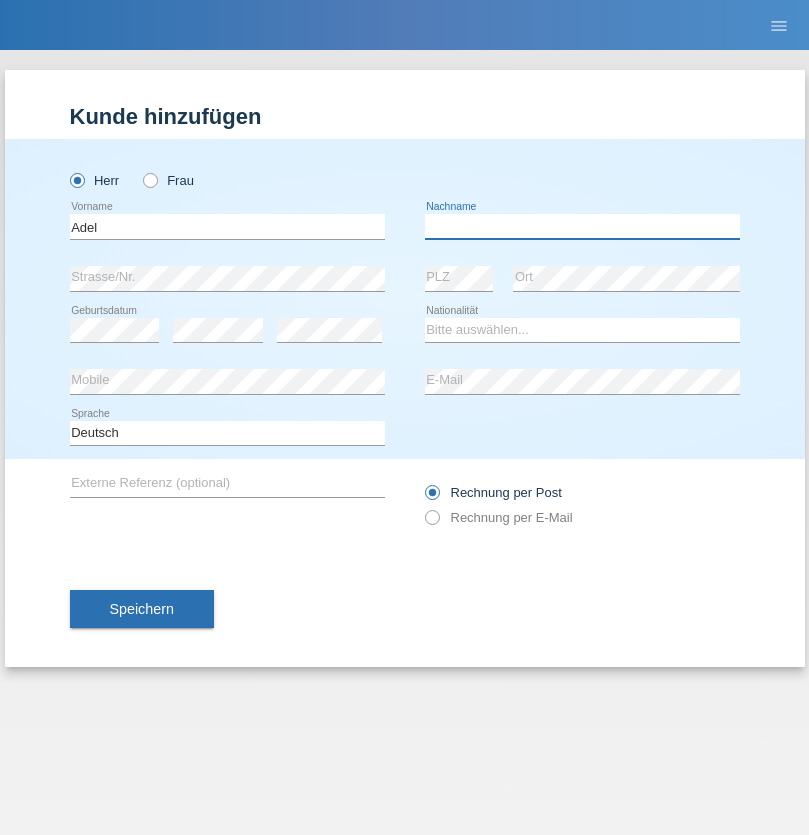 click at bounding box center (582, 226) 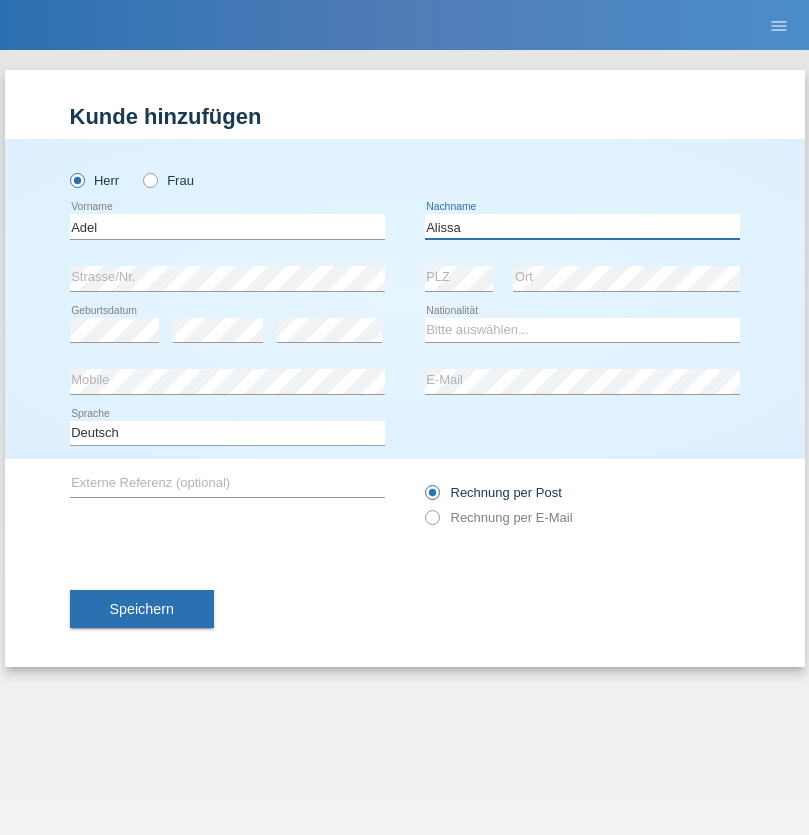 type on "Alissa" 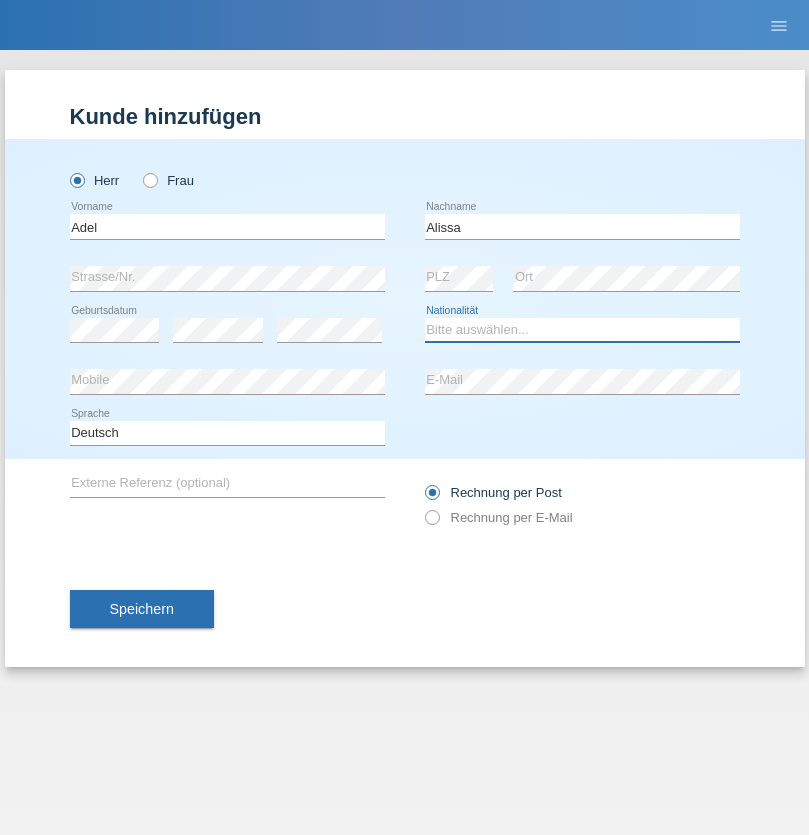 select on "SY" 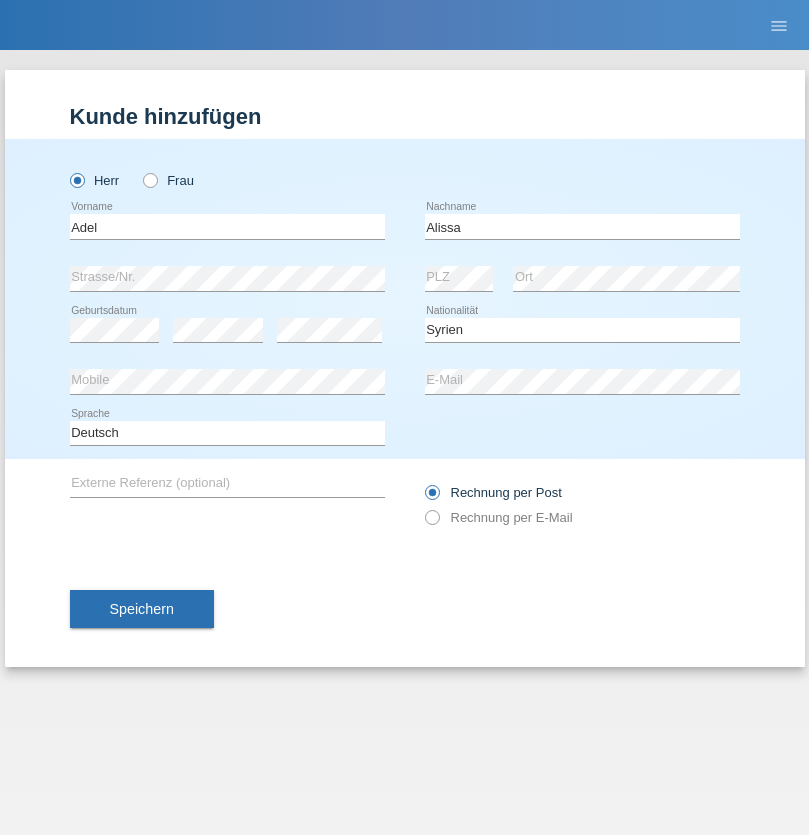 select on "C" 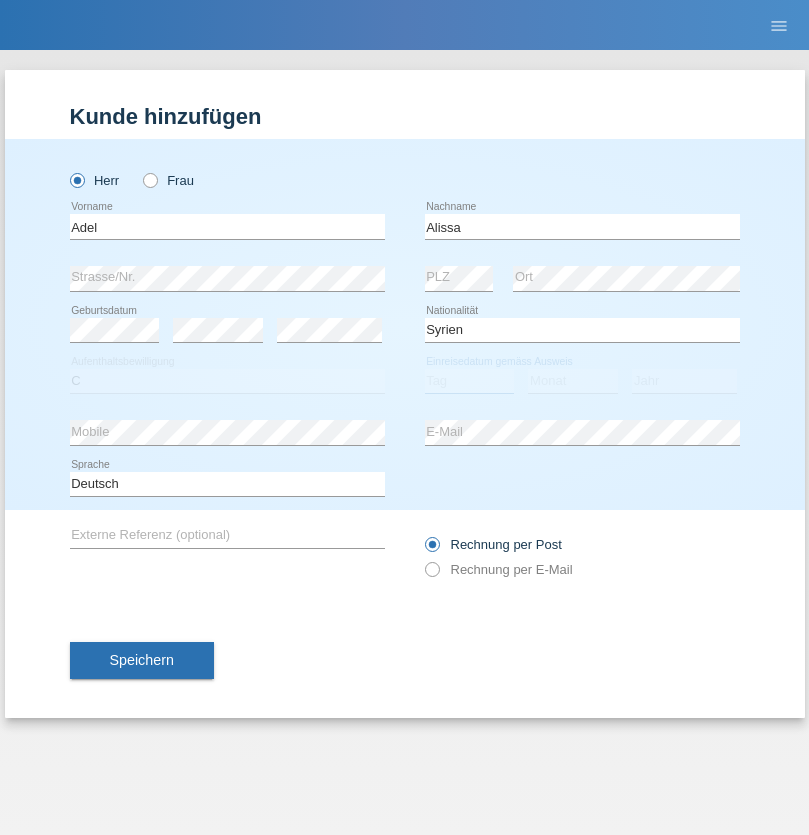 select on "20" 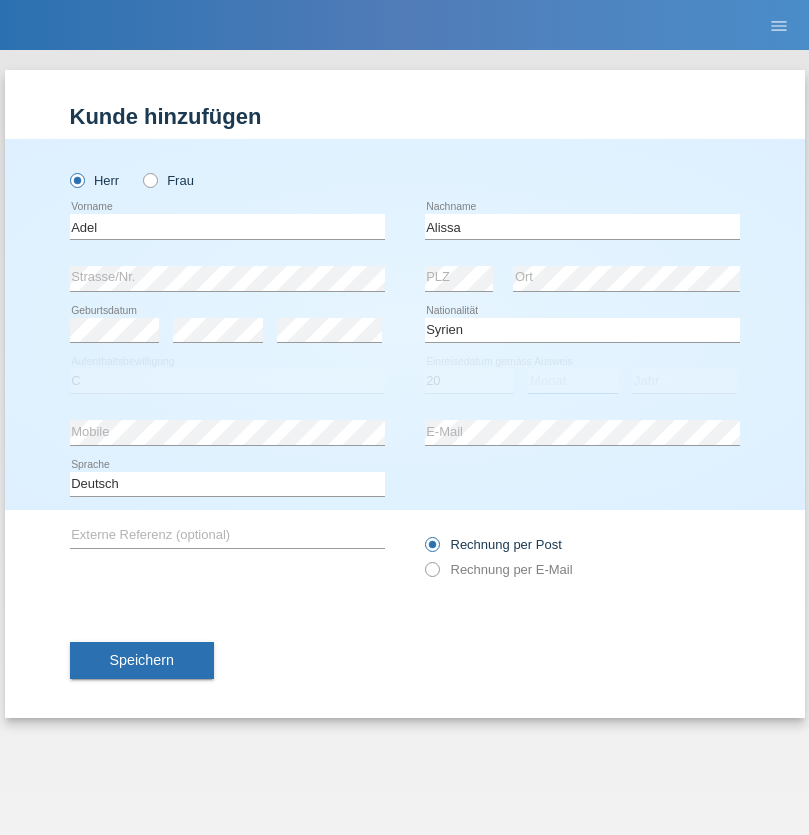 select on "09" 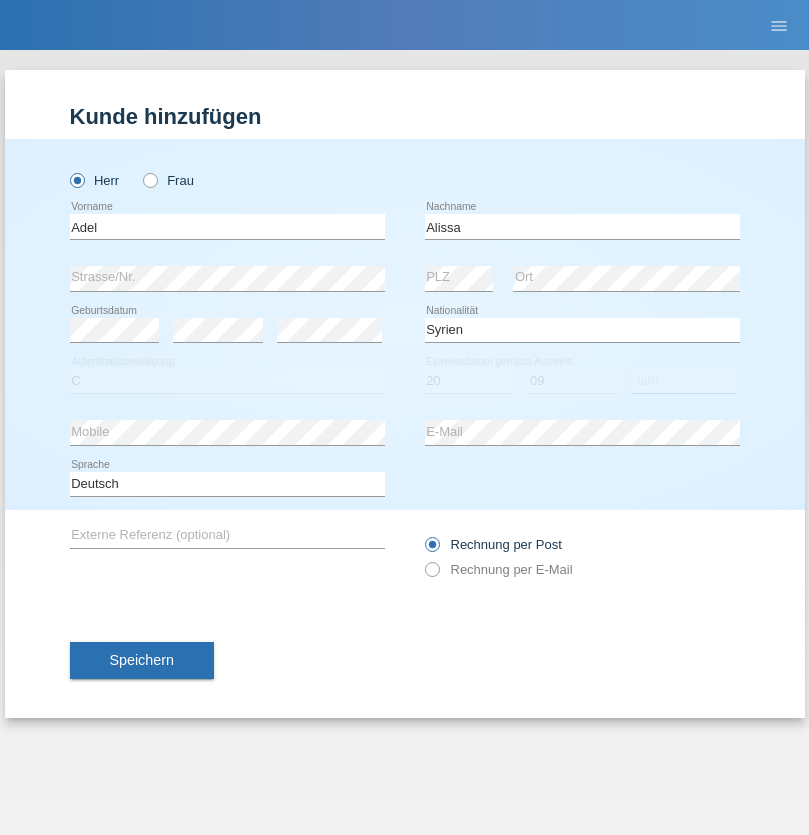 select on "2018" 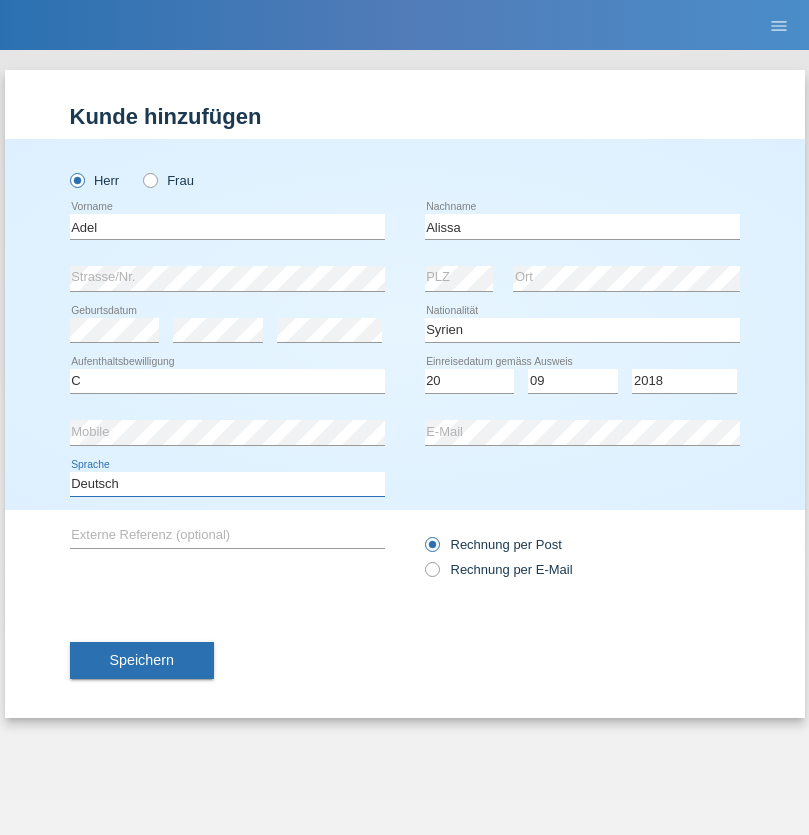 select on "en" 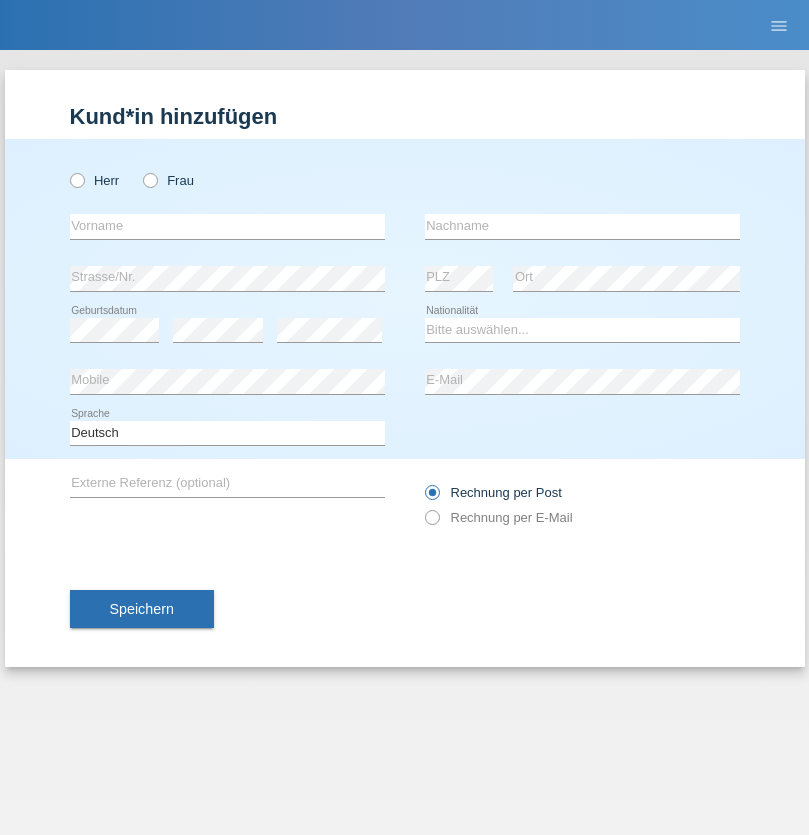scroll, scrollTop: 0, scrollLeft: 0, axis: both 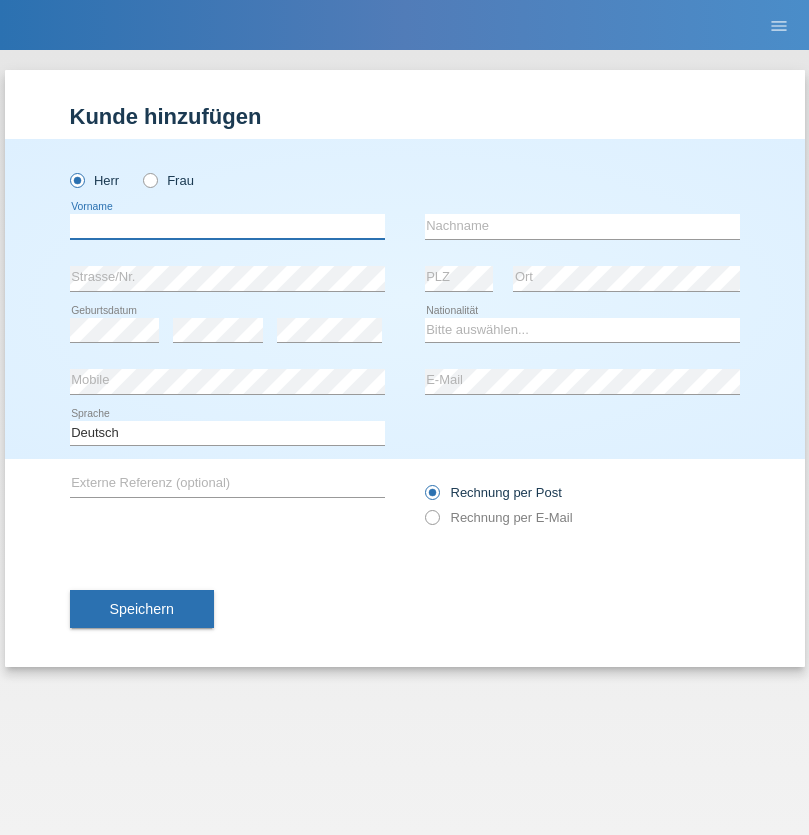 click at bounding box center (227, 226) 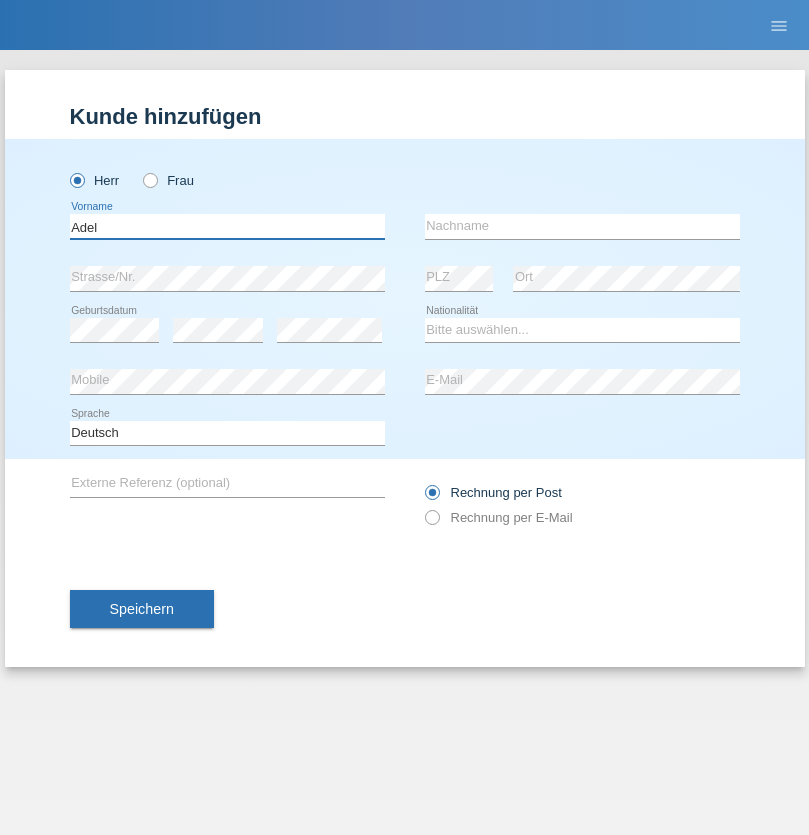type on "Adel" 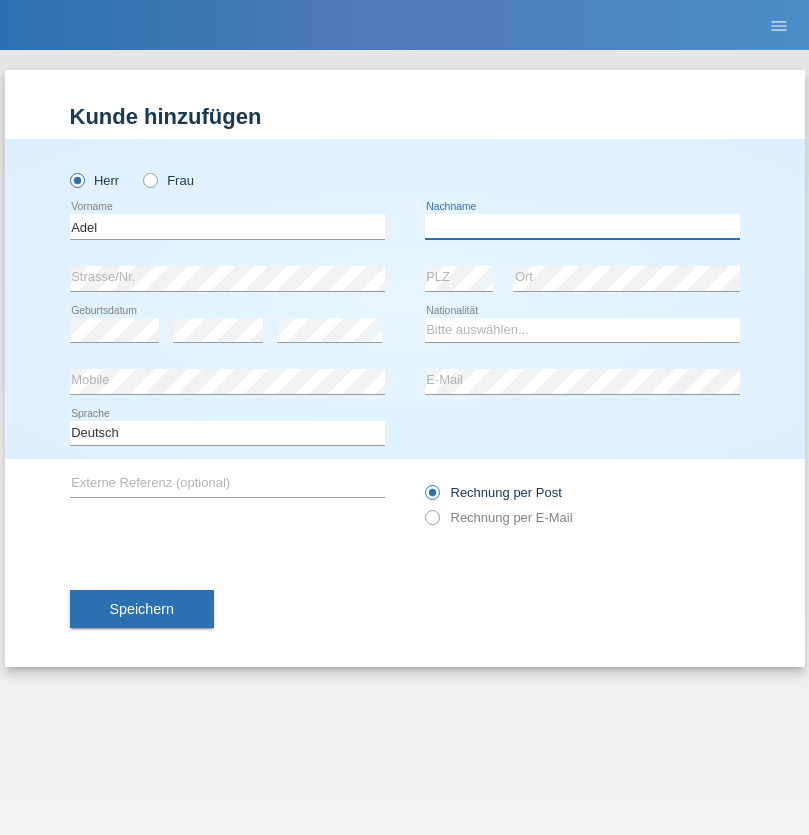 click at bounding box center (582, 226) 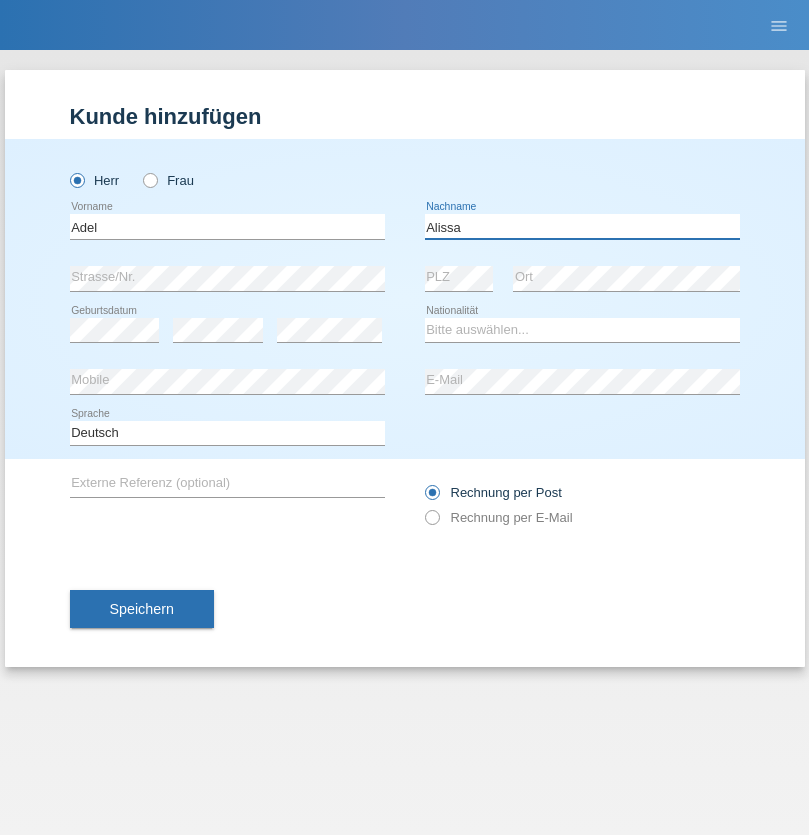 type on "Alissa" 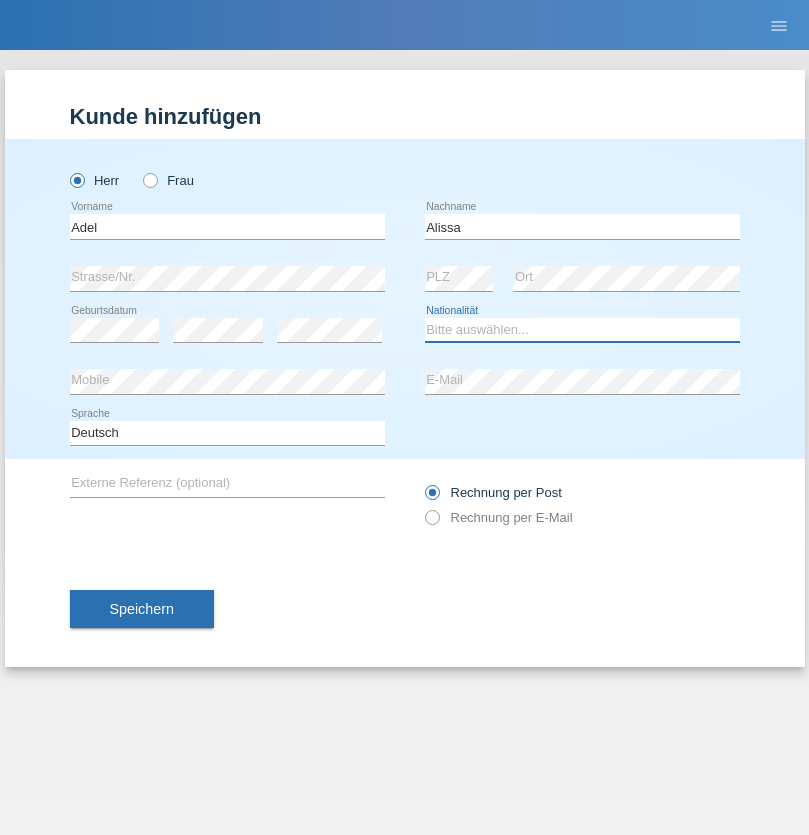 select on "SY" 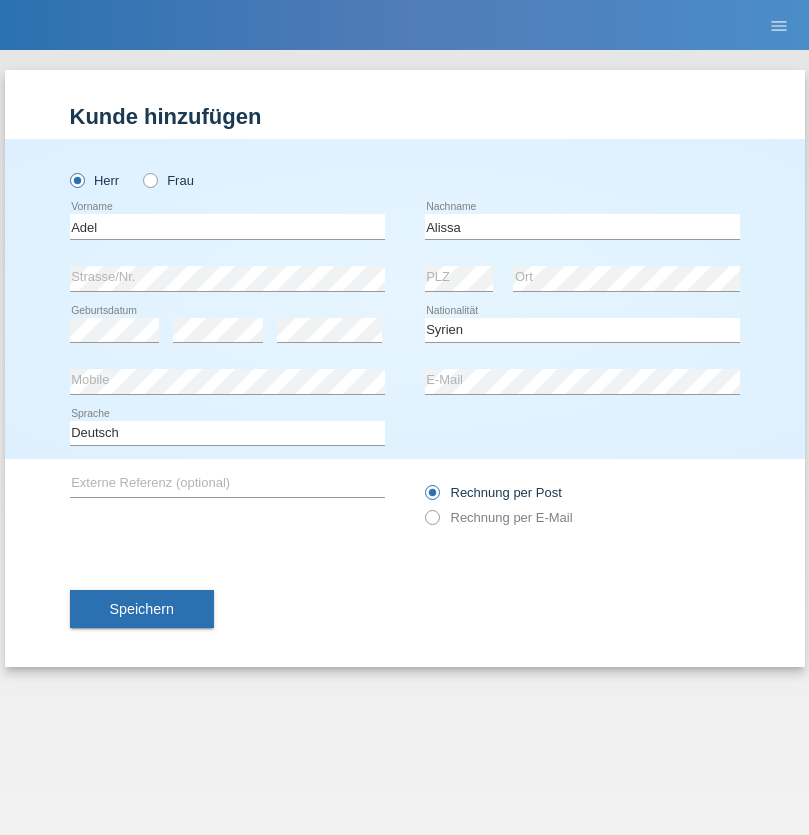 select on "C" 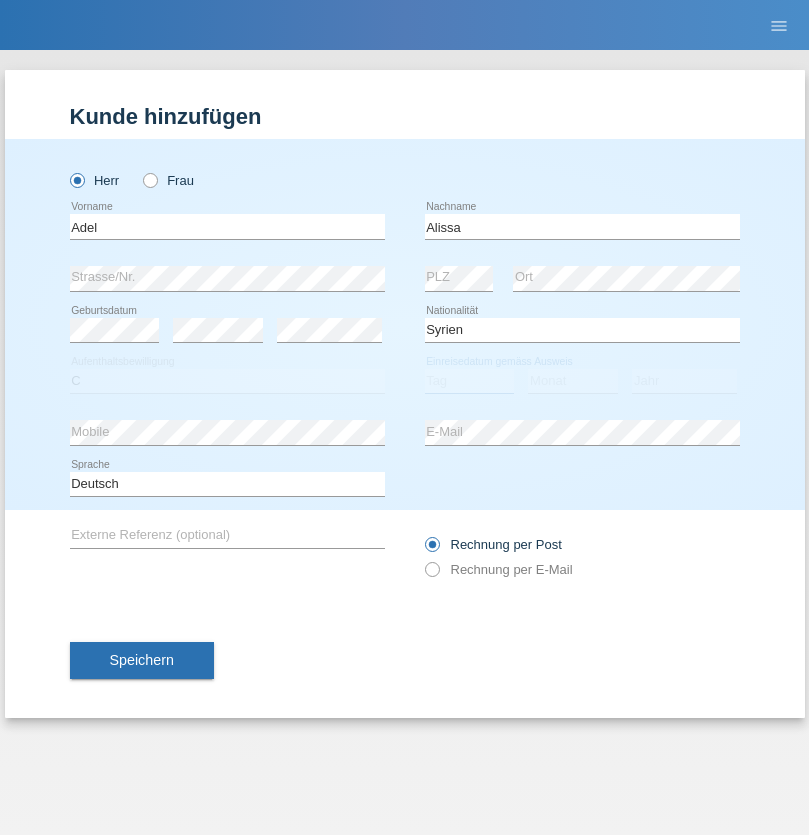 select on "20" 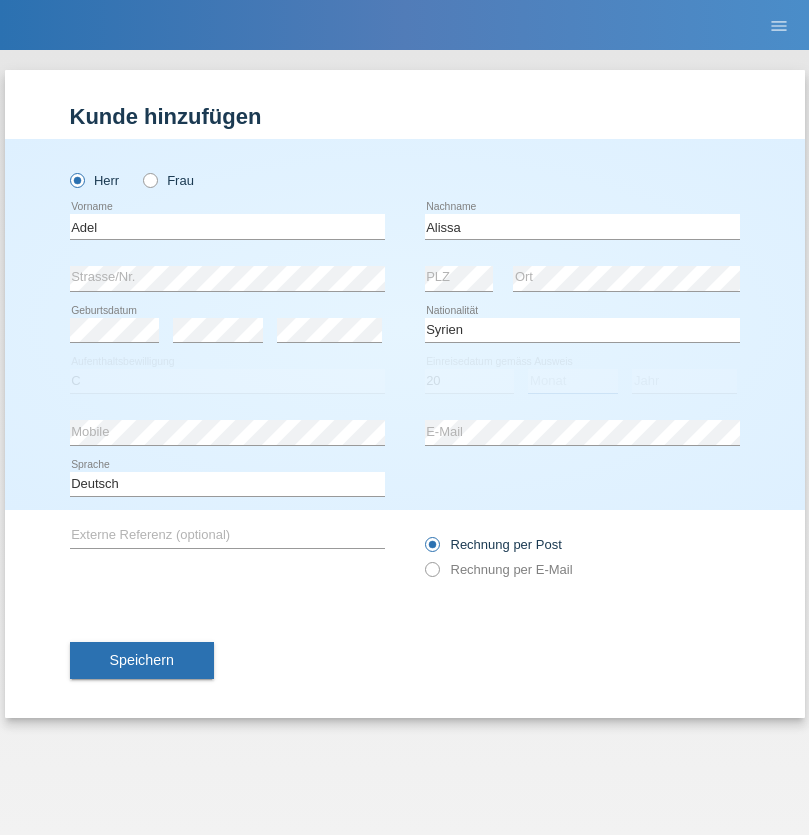 select on "09" 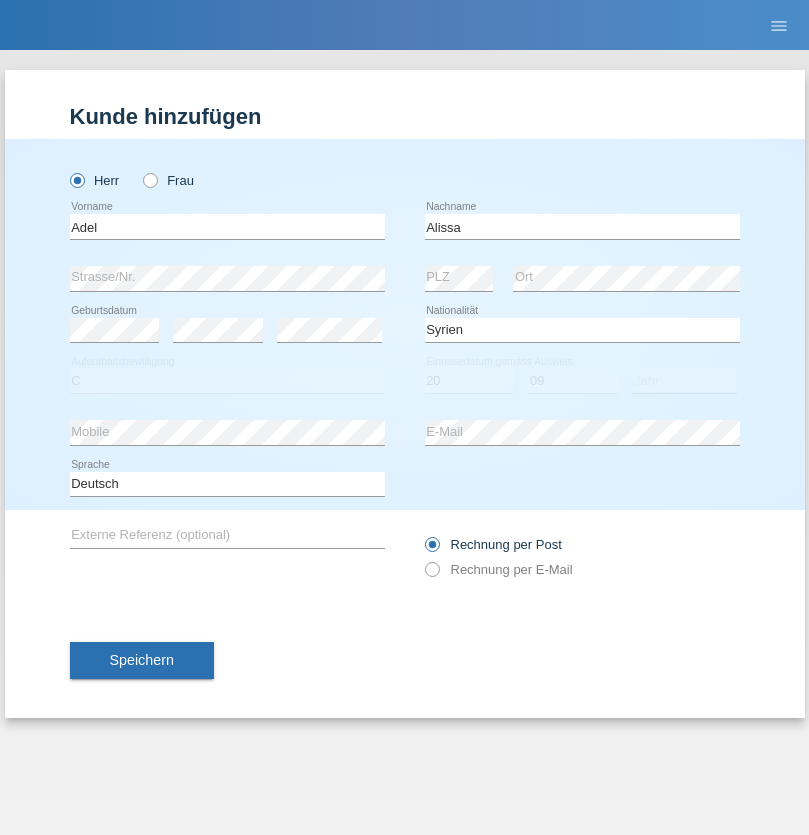 select on "2018" 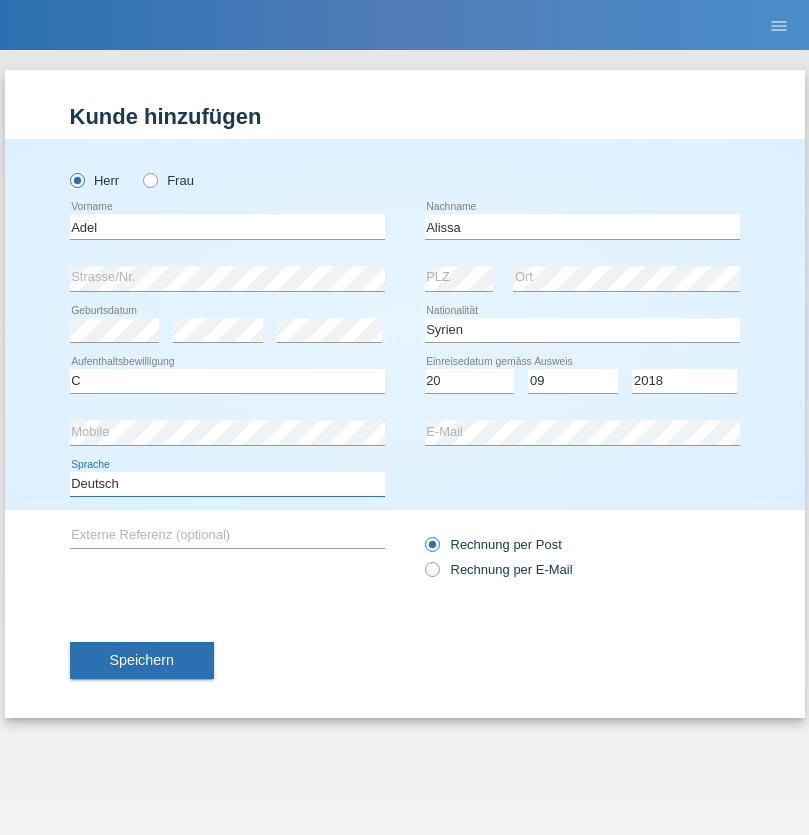select on "en" 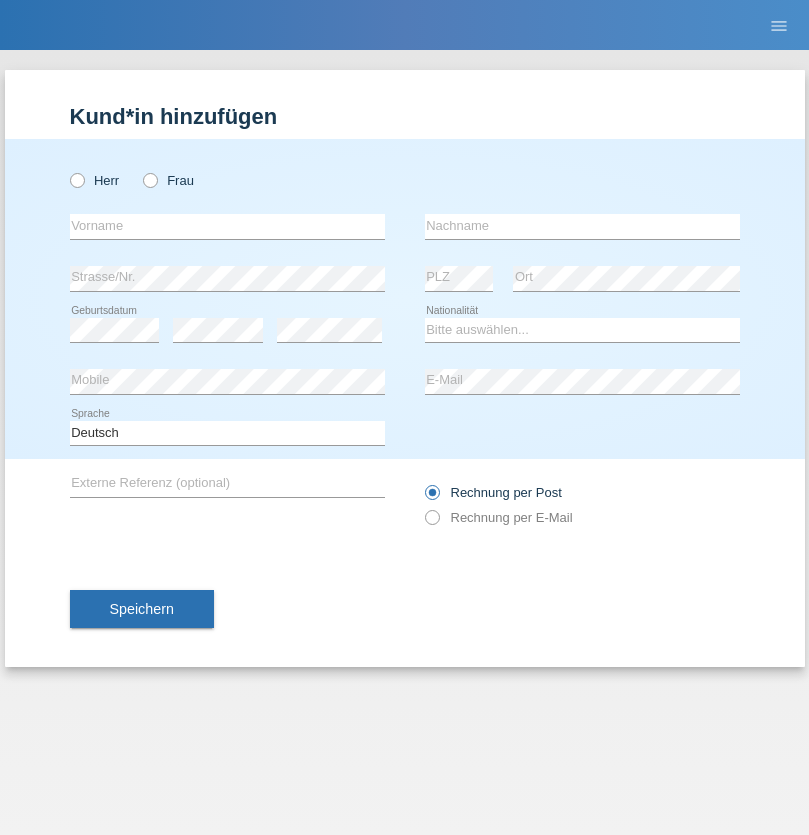 scroll, scrollTop: 0, scrollLeft: 0, axis: both 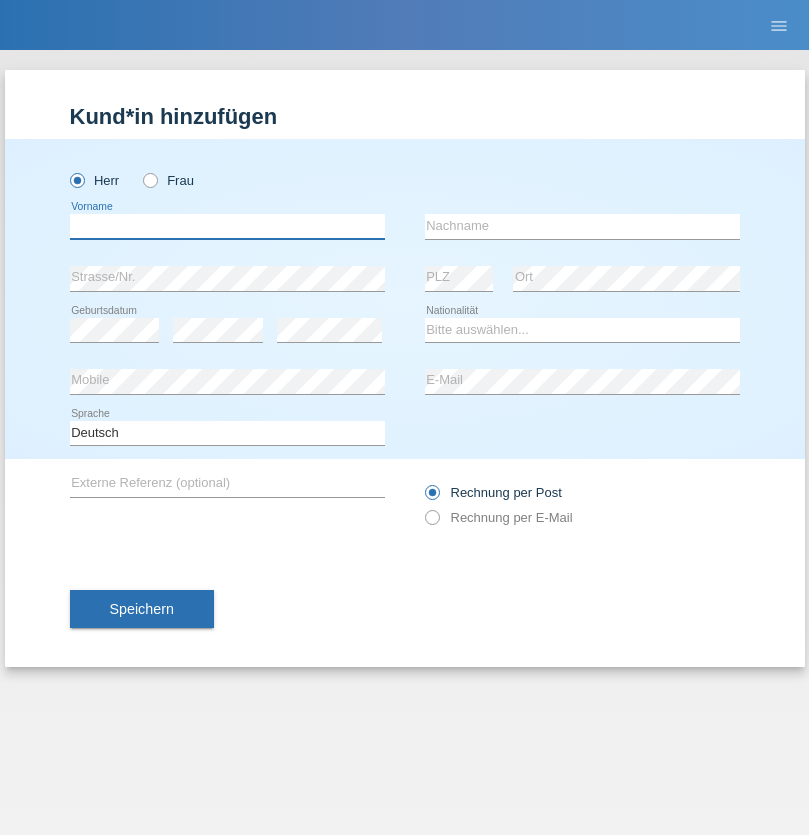 click at bounding box center [227, 226] 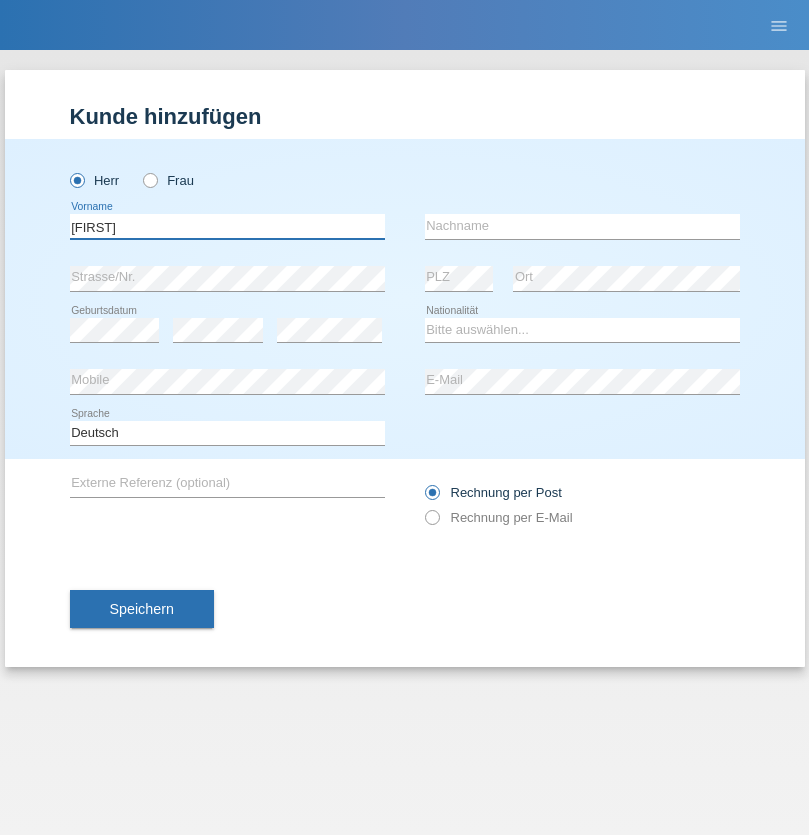 type on "[FIRST]" 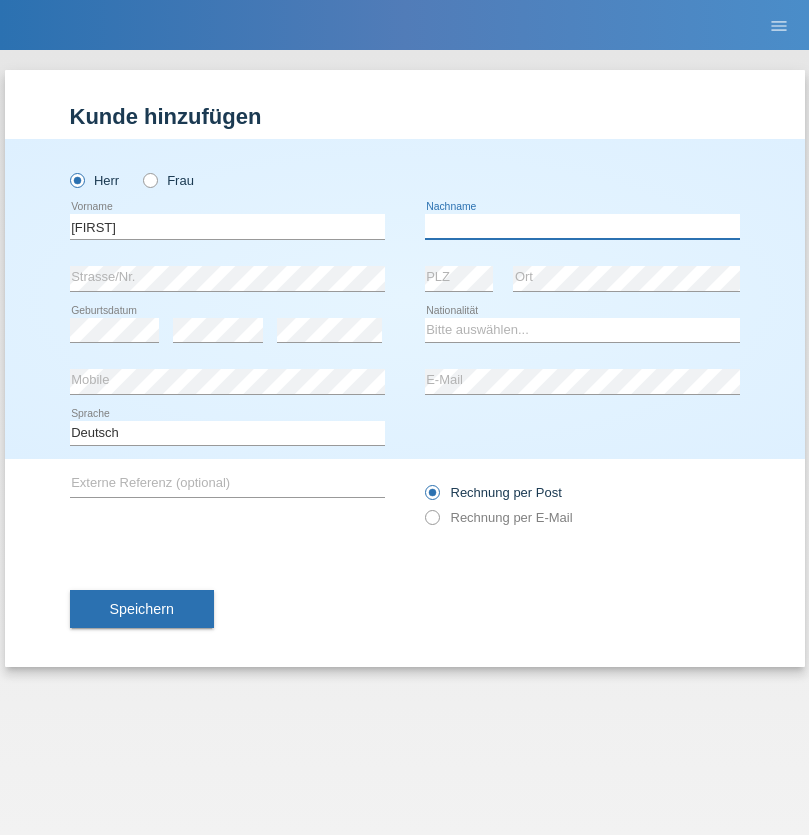 click at bounding box center [582, 226] 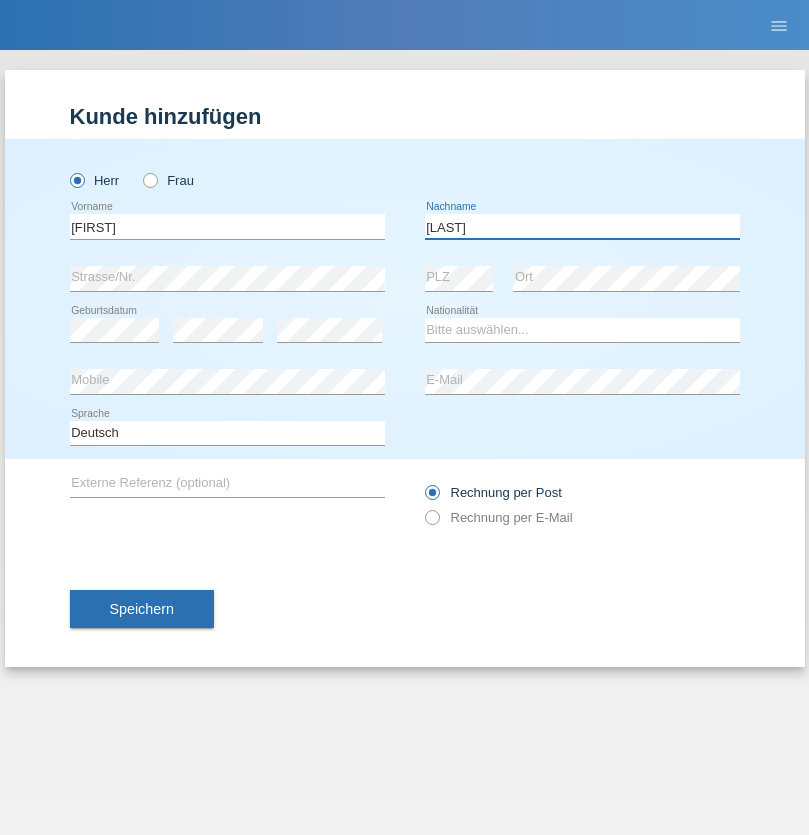 type on "[LAST]" 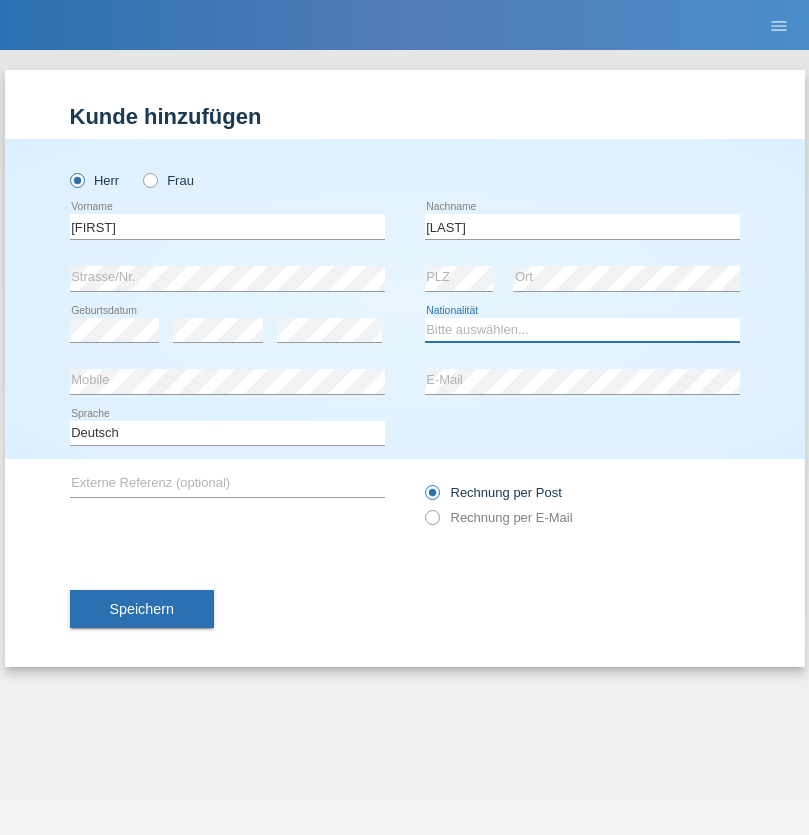 select on "CH" 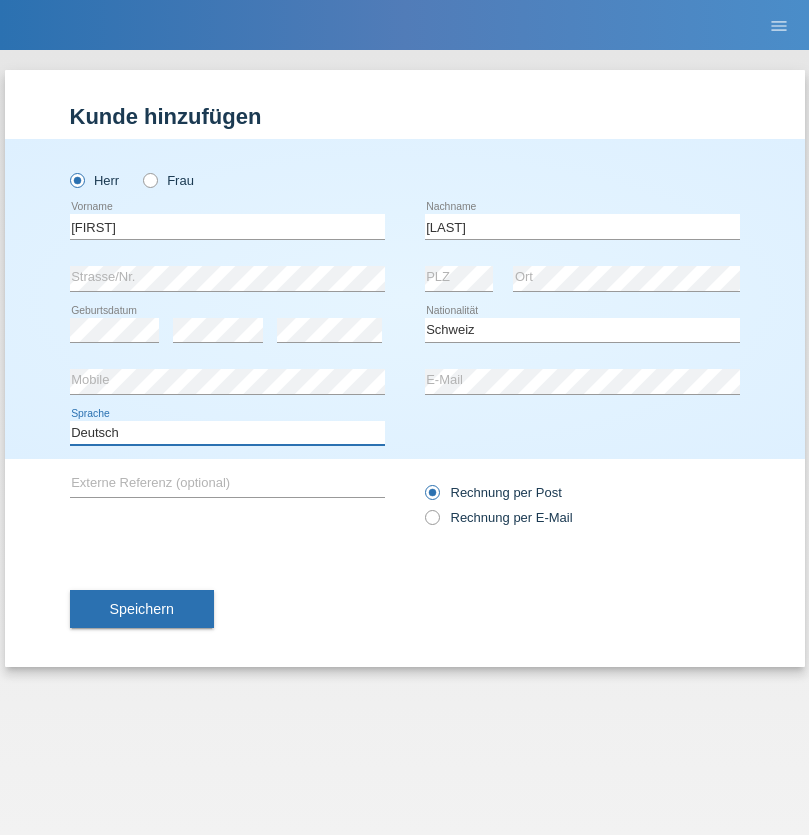 select on "en" 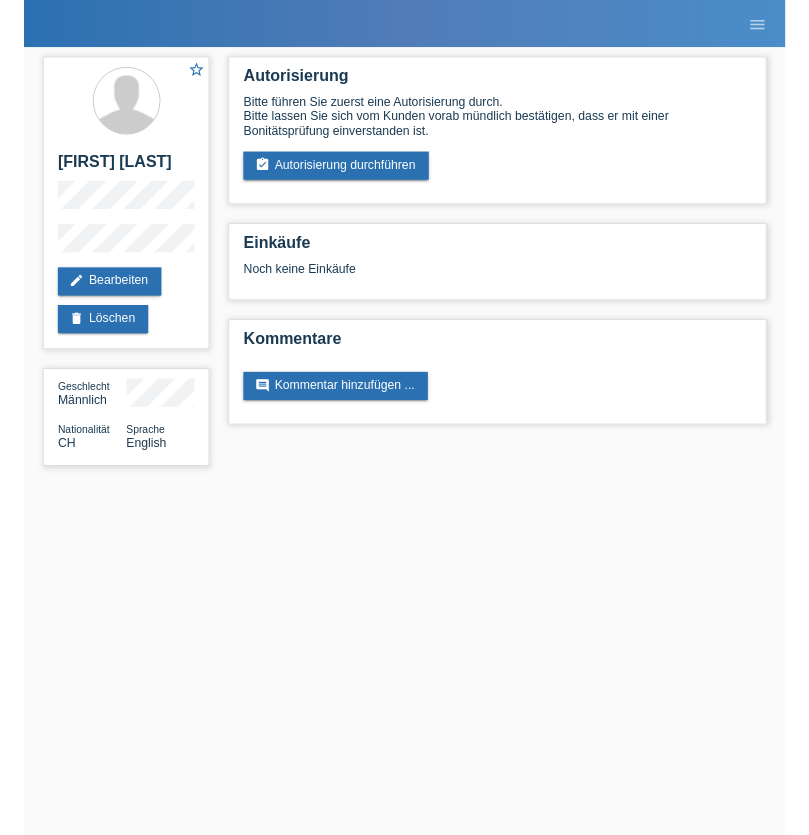 scroll, scrollTop: 0, scrollLeft: 0, axis: both 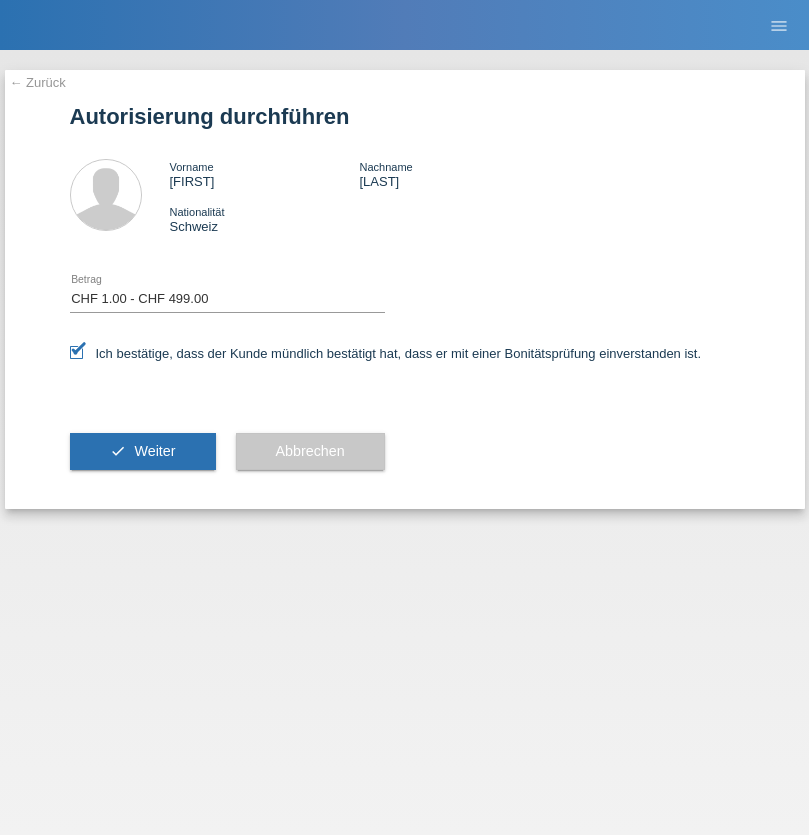 select on "1" 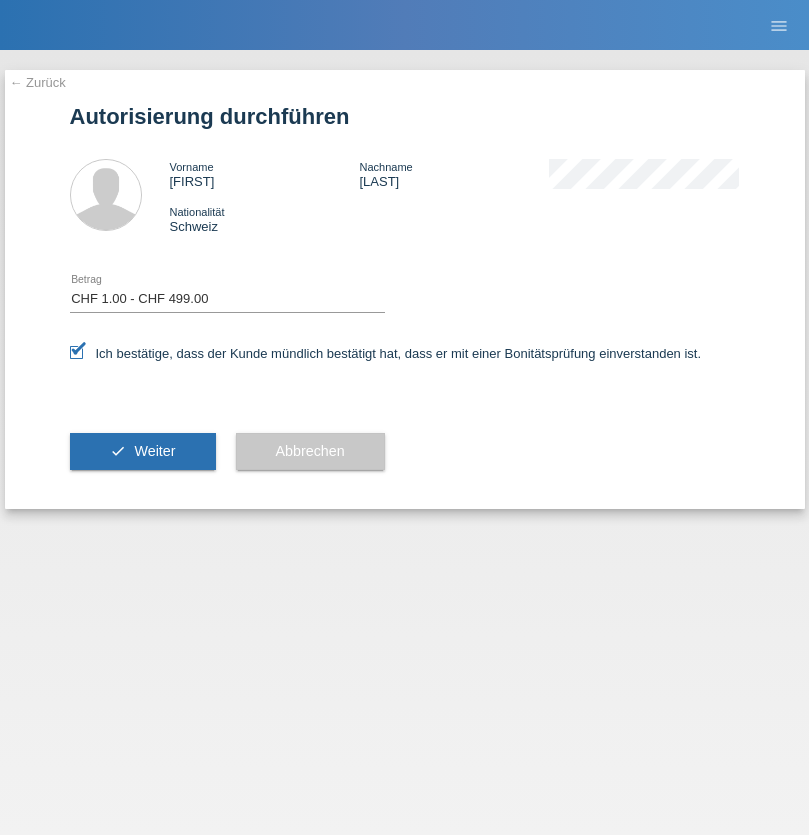scroll, scrollTop: 0, scrollLeft: 0, axis: both 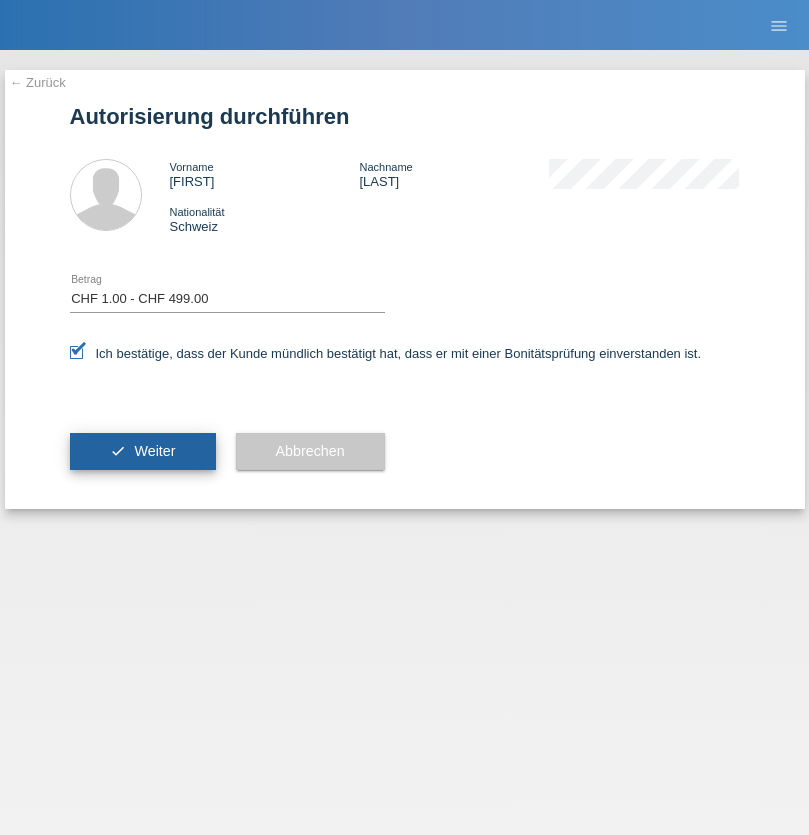 click on "Weiter" at bounding box center [154, 451] 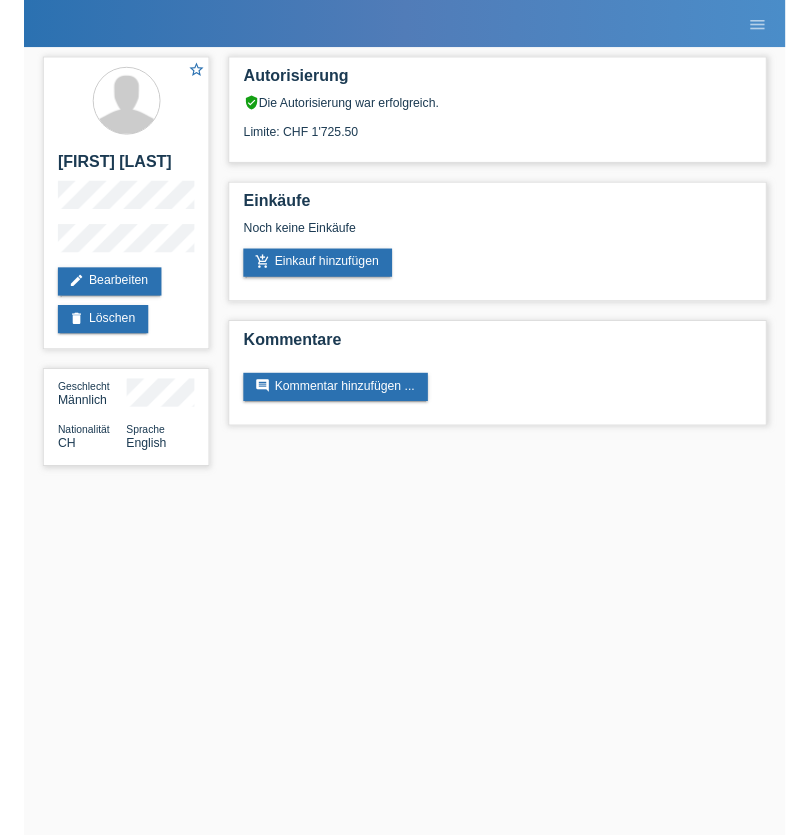 scroll, scrollTop: 0, scrollLeft: 0, axis: both 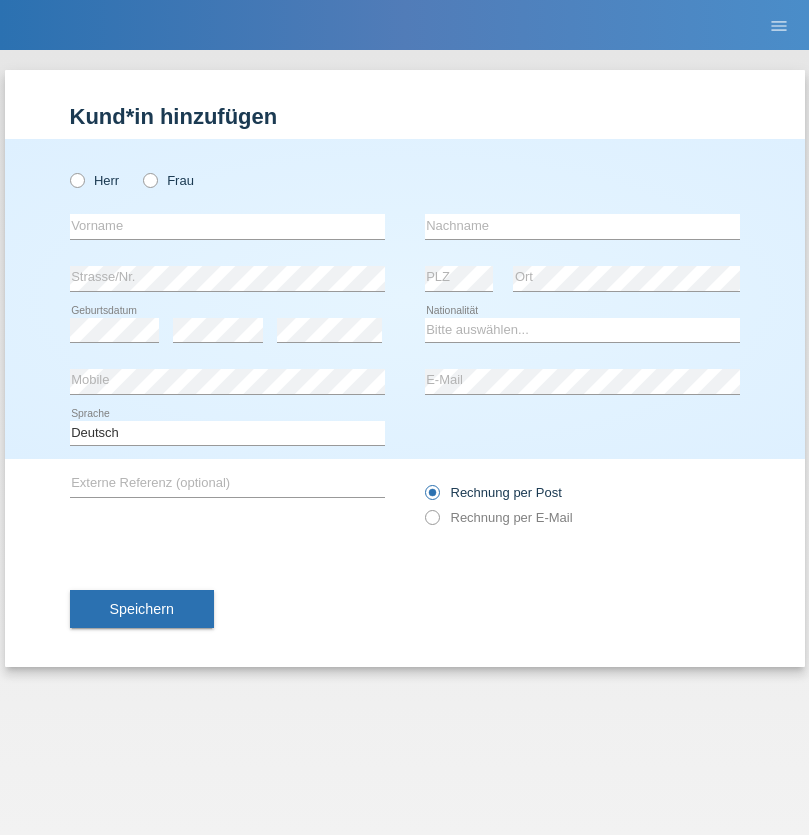 radio on "true" 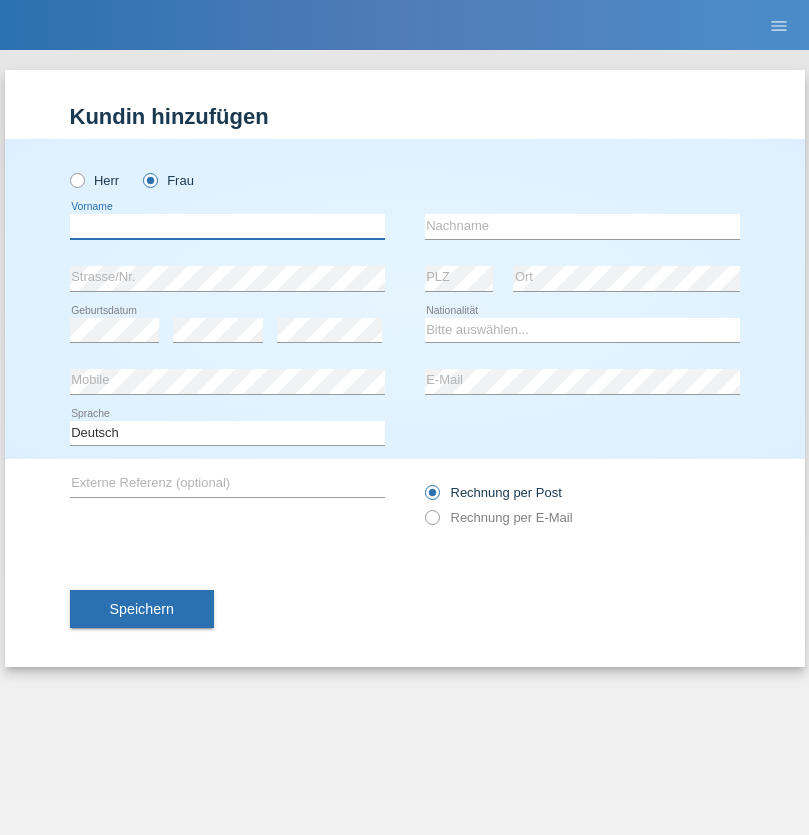 click at bounding box center [227, 226] 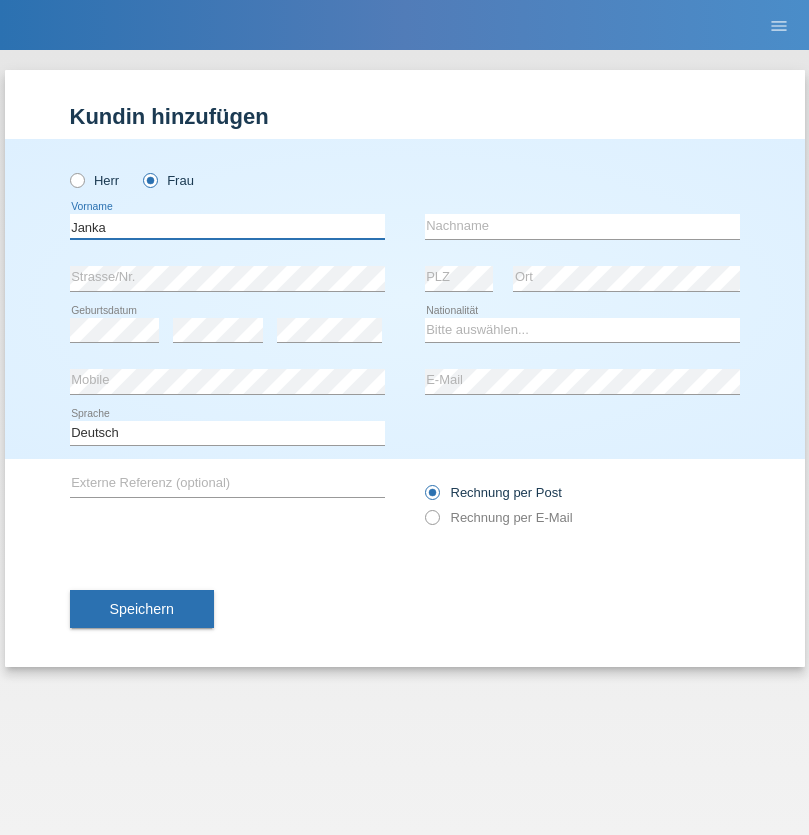 type on "Janka" 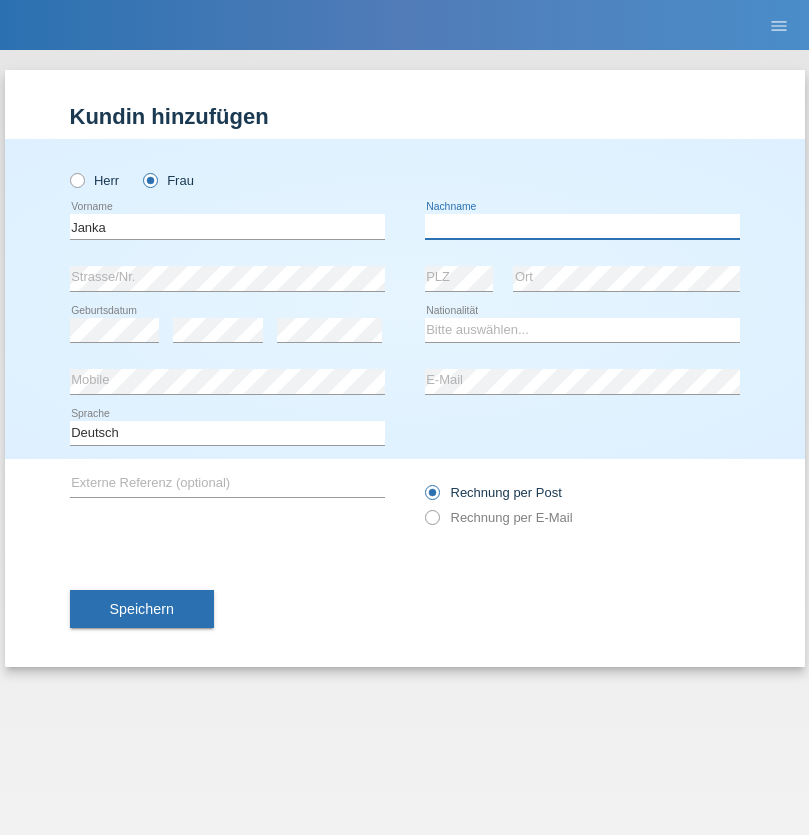click at bounding box center (582, 226) 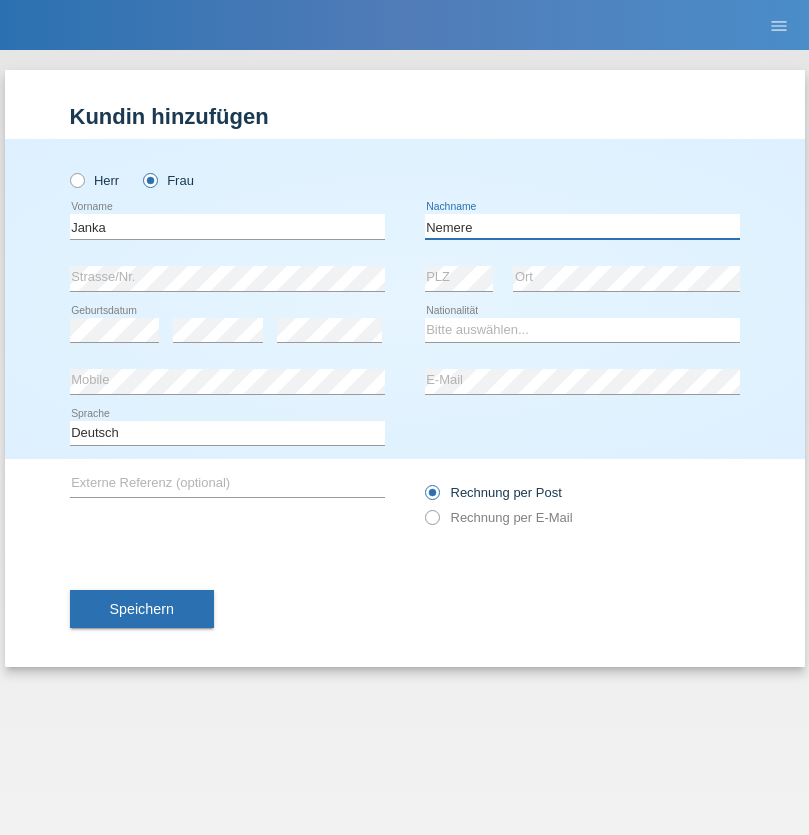 type on "Nemere" 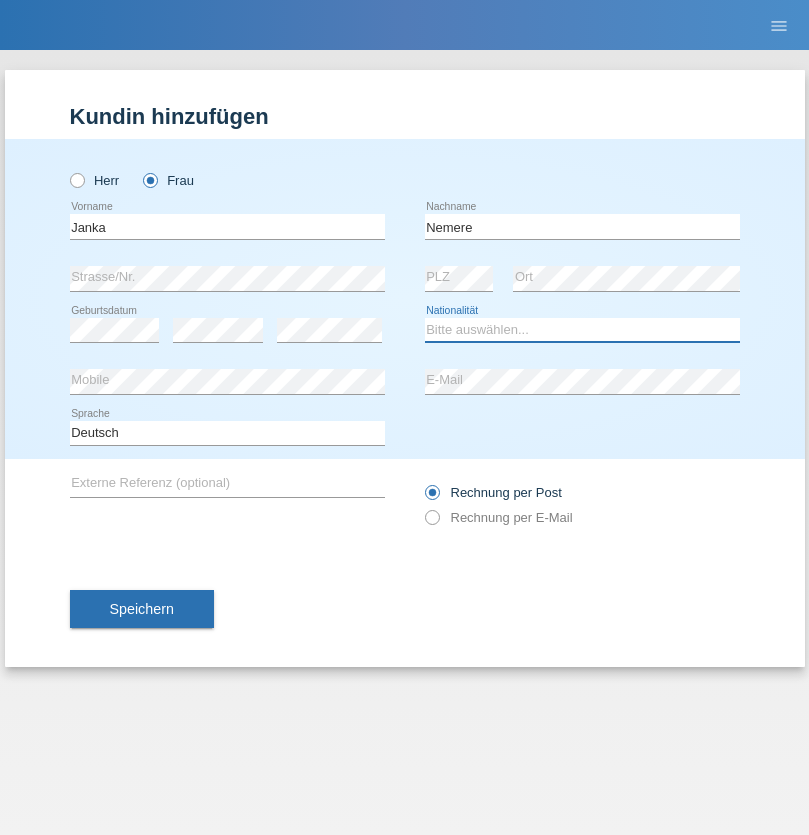 select on "HU" 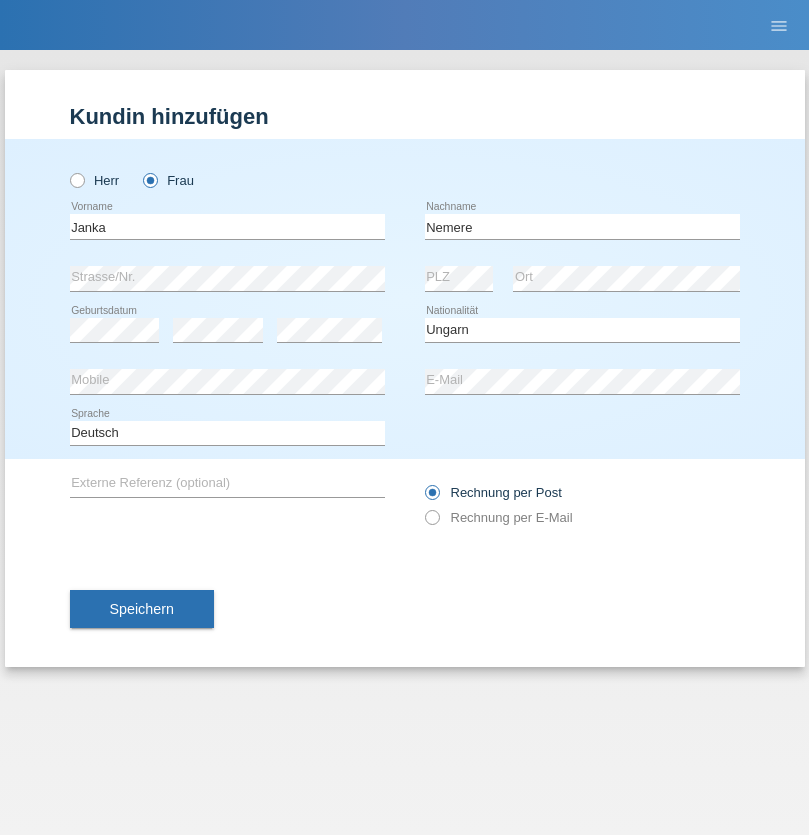 select on "C" 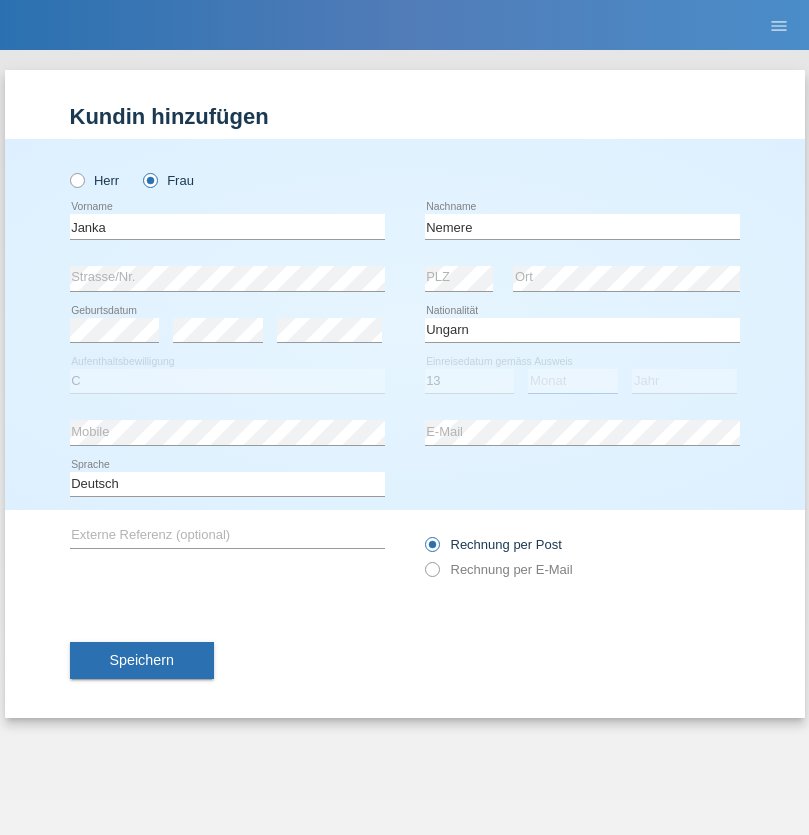 select on "12" 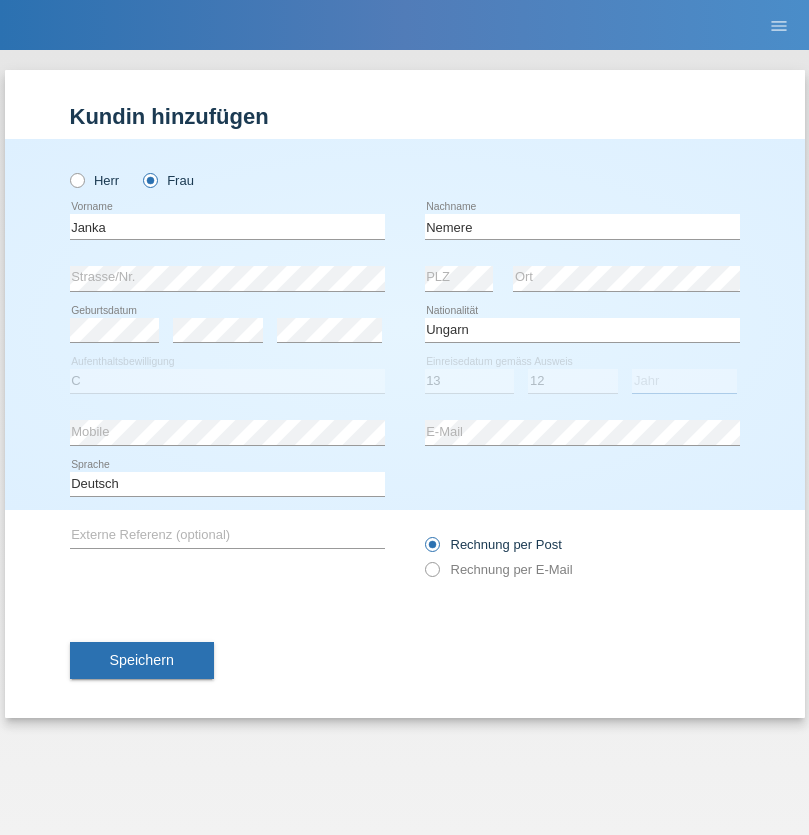 select on "2021" 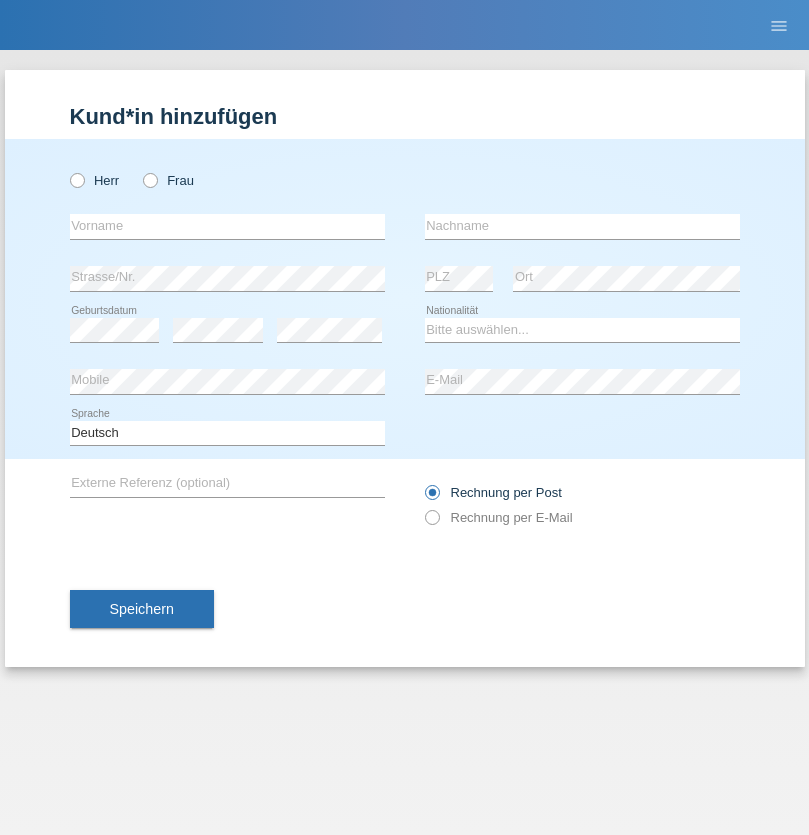 scroll, scrollTop: 0, scrollLeft: 0, axis: both 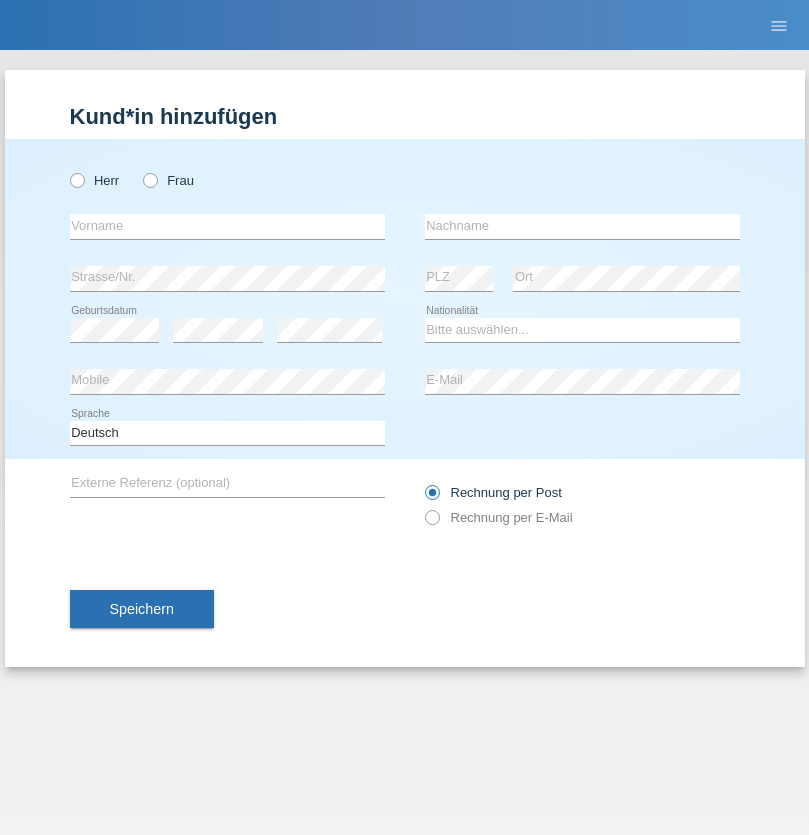 radio on "true" 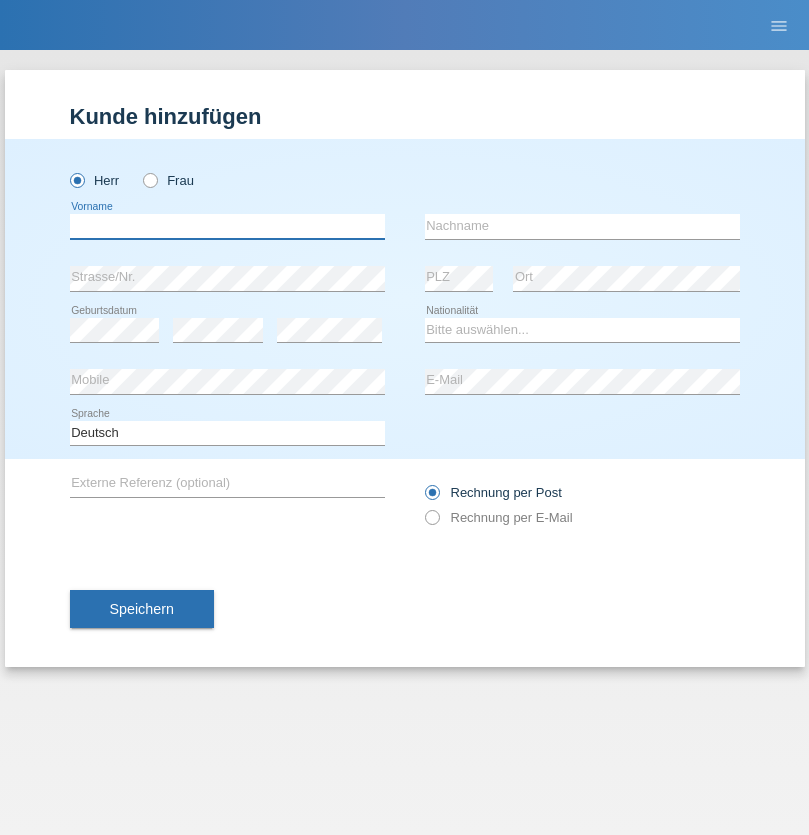 click at bounding box center (227, 226) 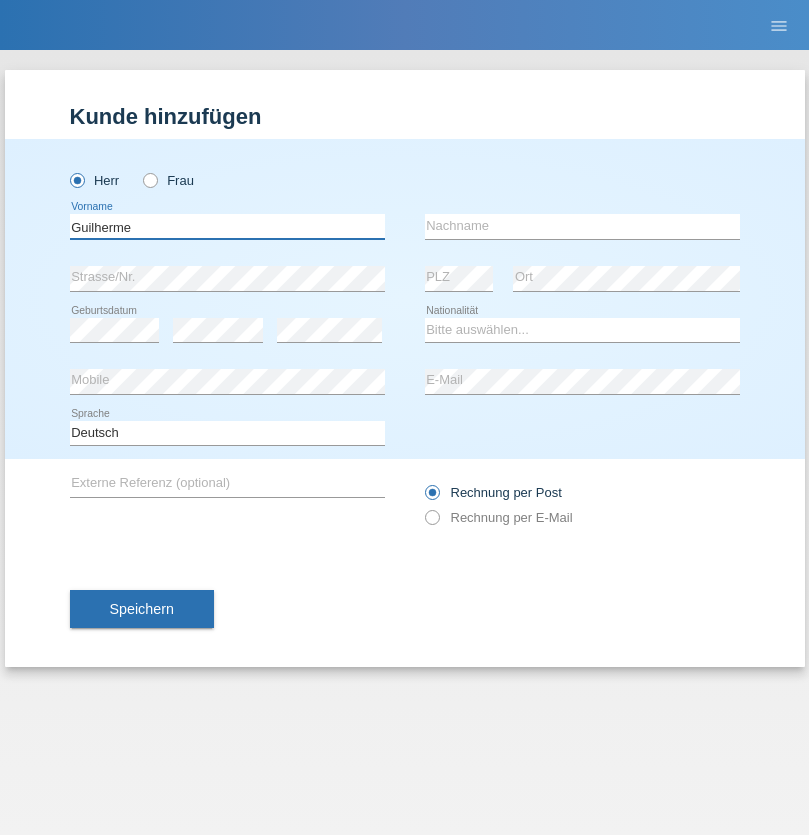 type on "Guilherme" 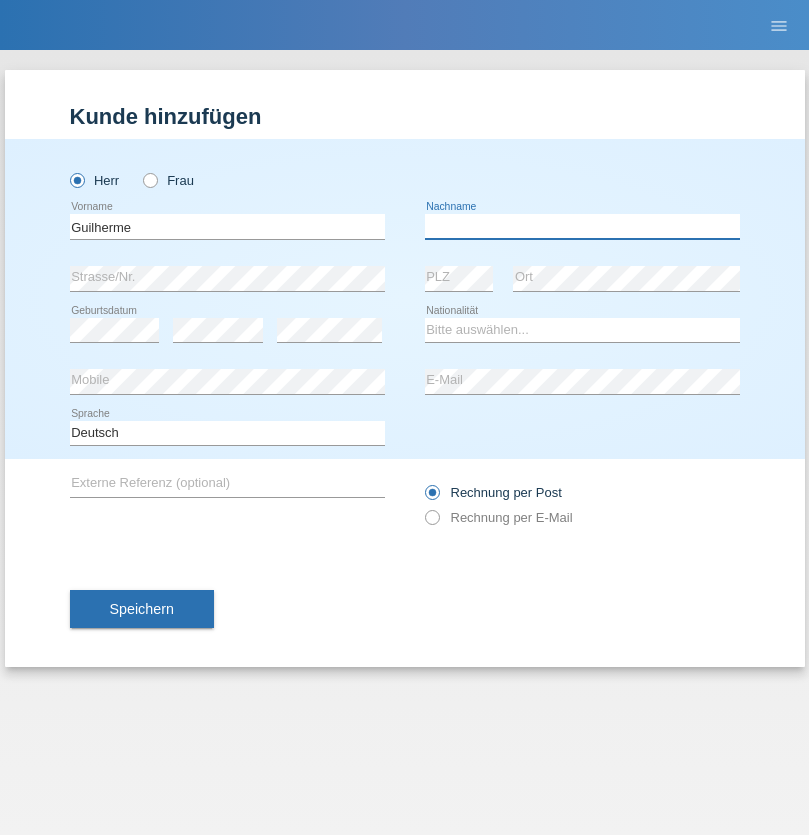 click at bounding box center [582, 226] 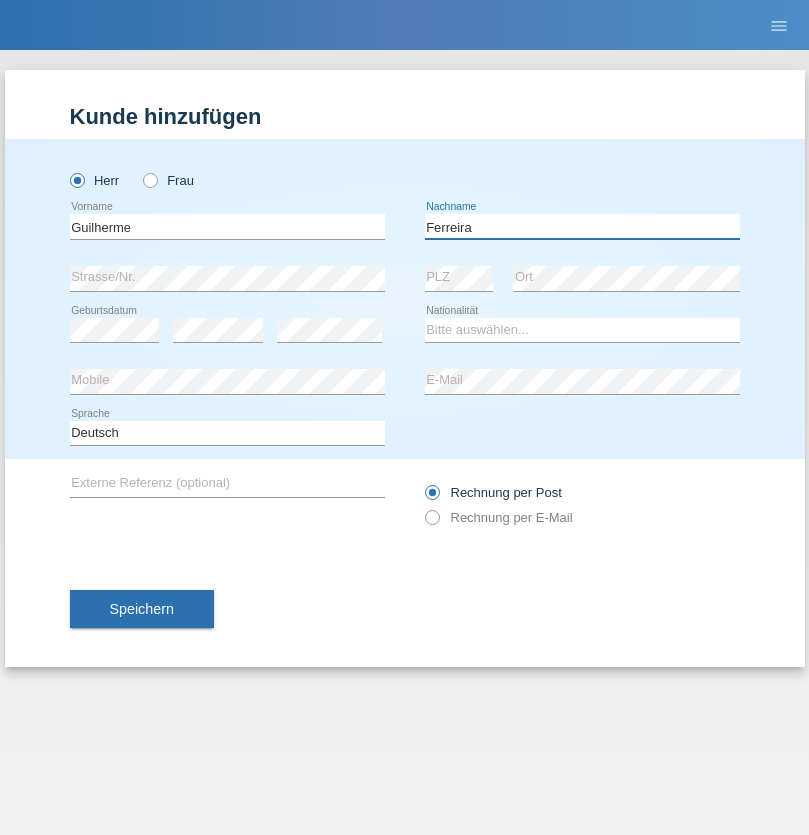 type on "Ferreira" 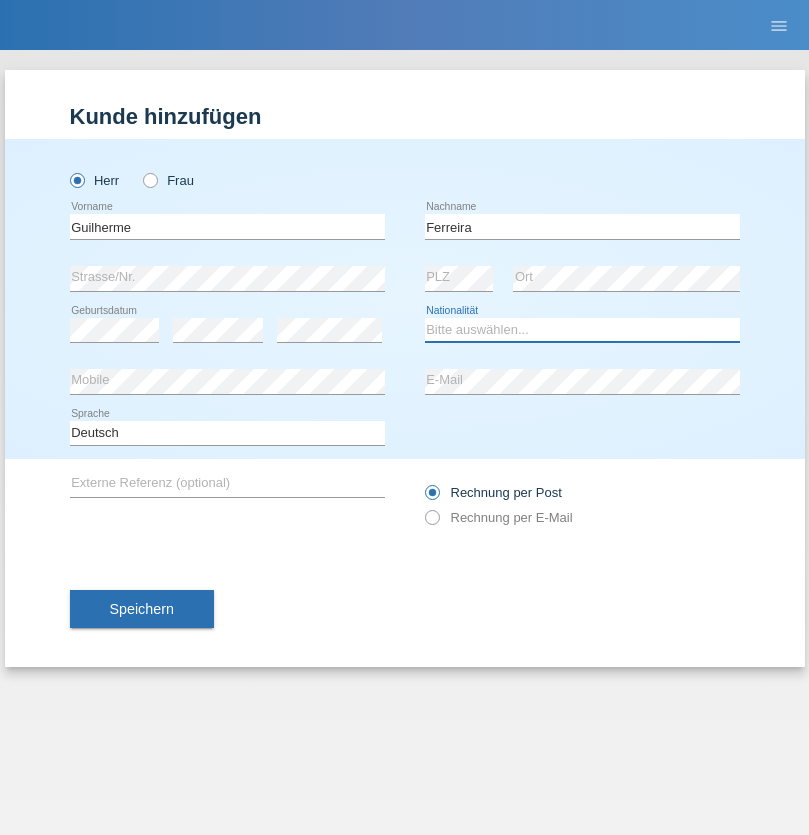 select on "PT" 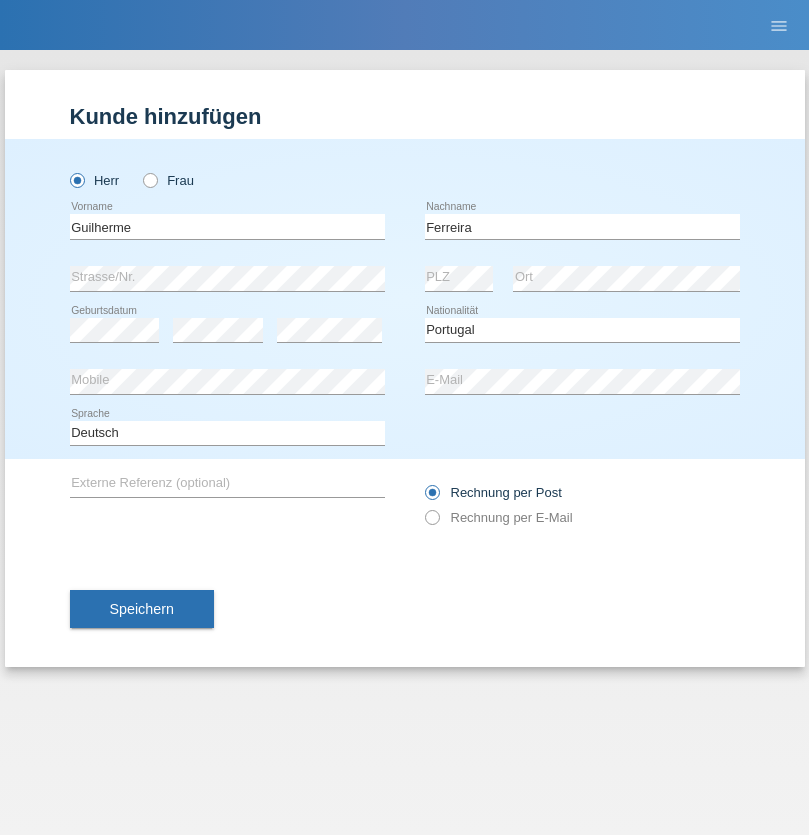 select on "C" 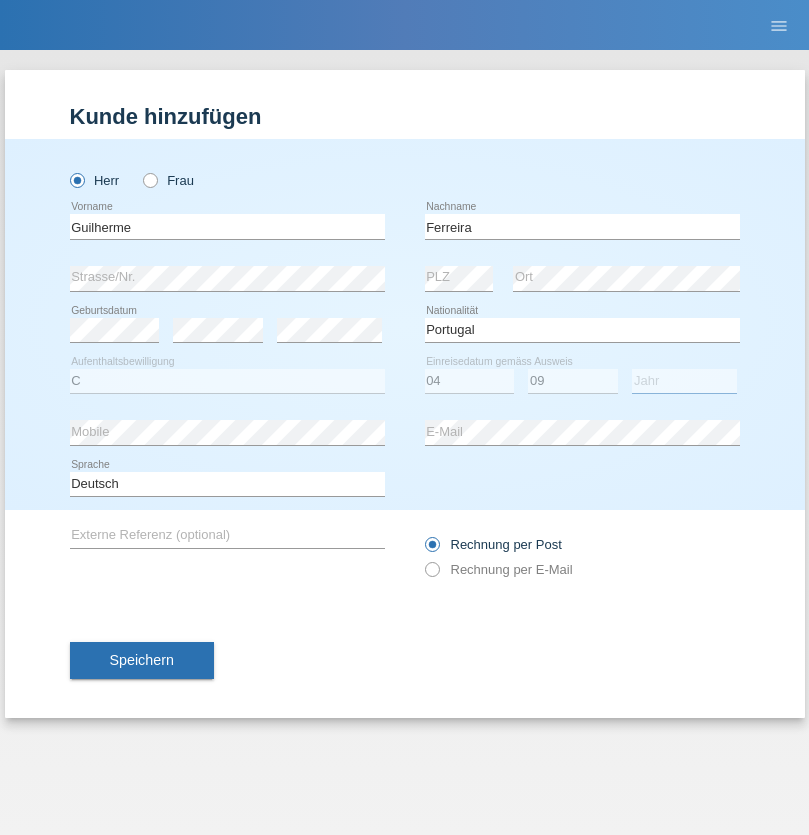 select on "2021" 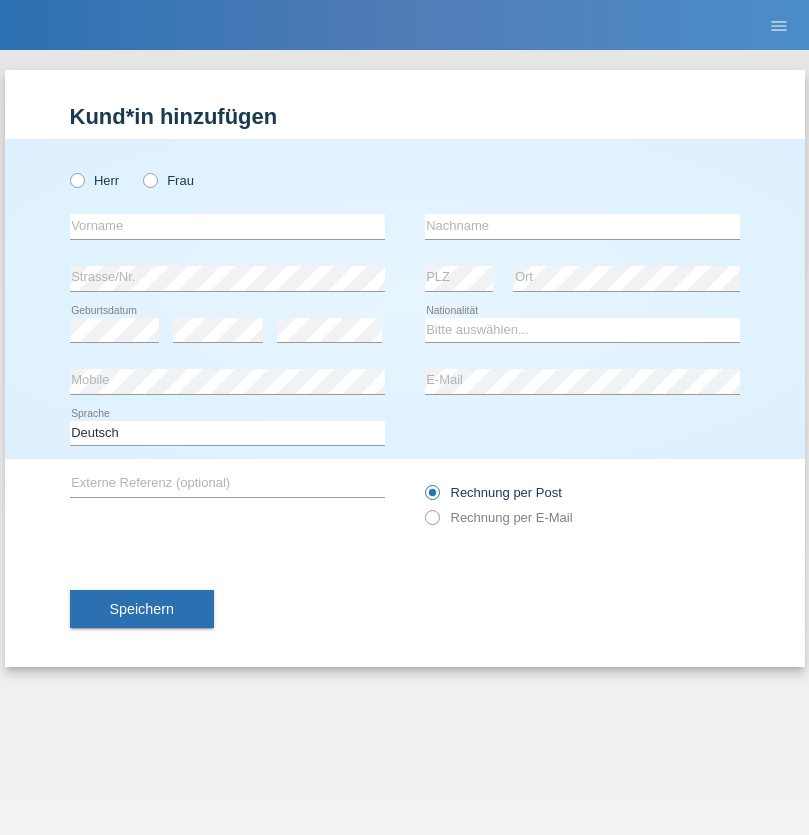scroll, scrollTop: 0, scrollLeft: 0, axis: both 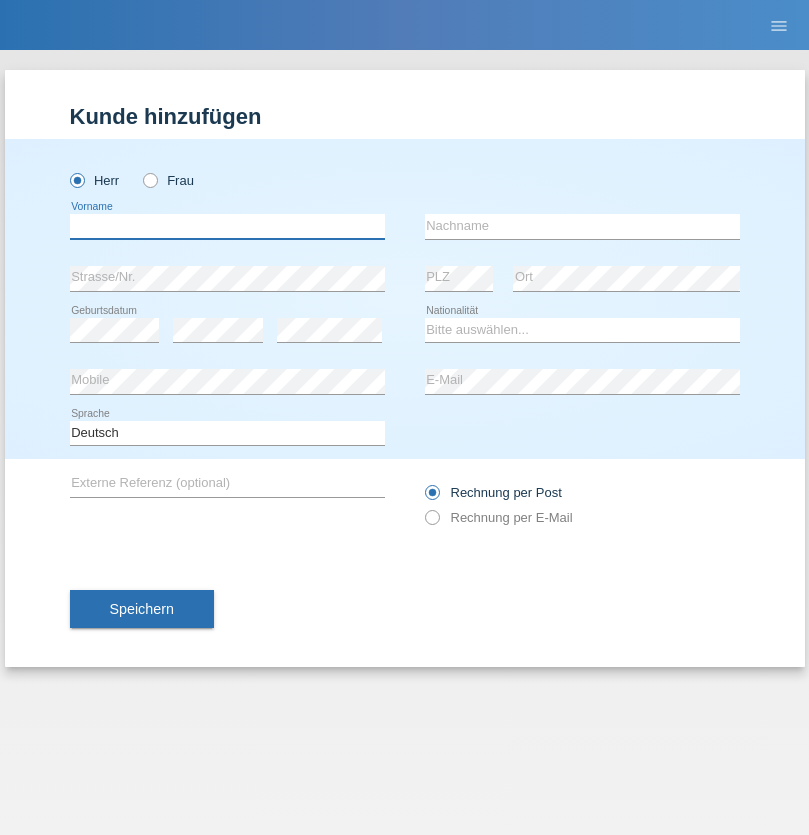 click at bounding box center (227, 226) 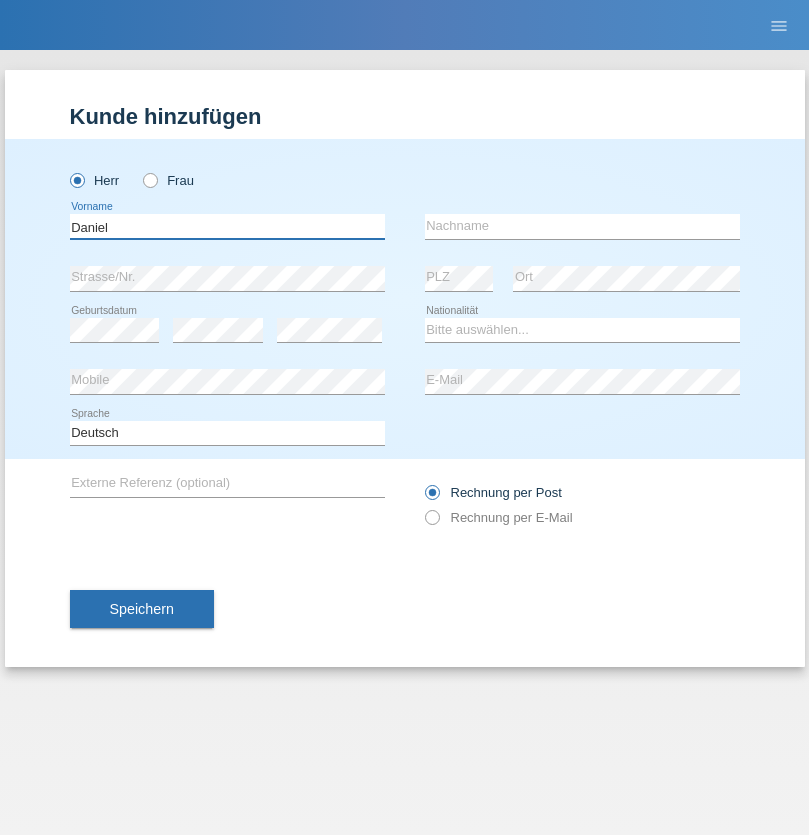 type on "Daniel" 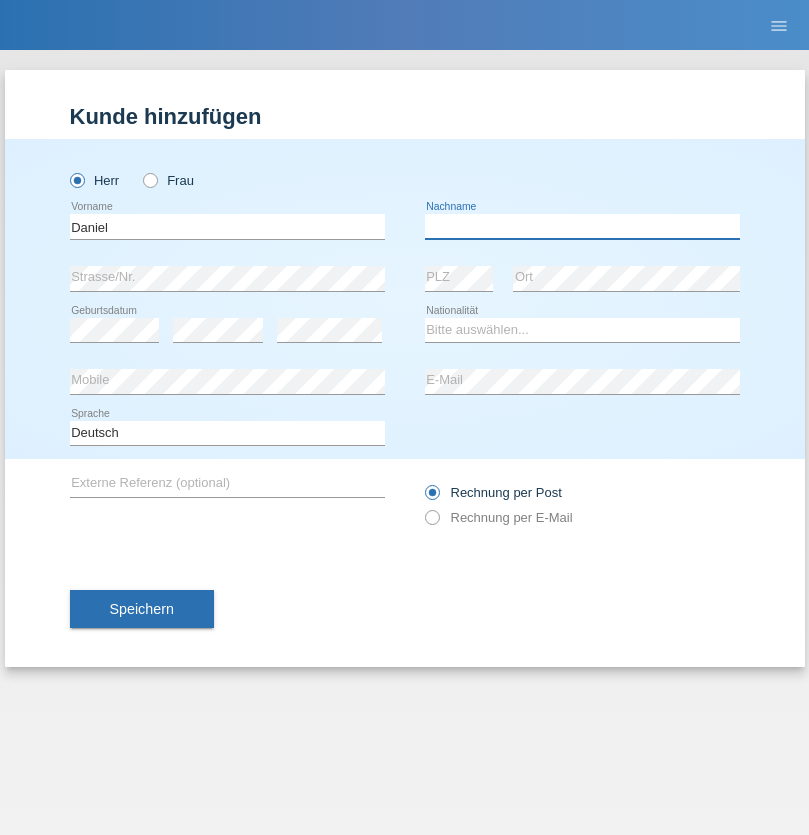 click at bounding box center (582, 226) 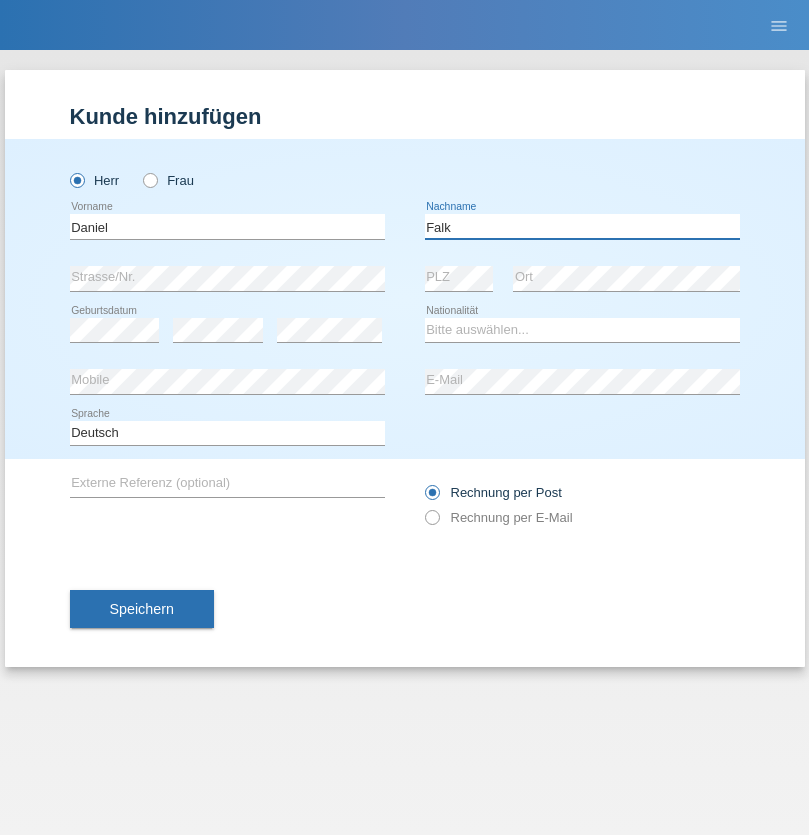 type on "Falk" 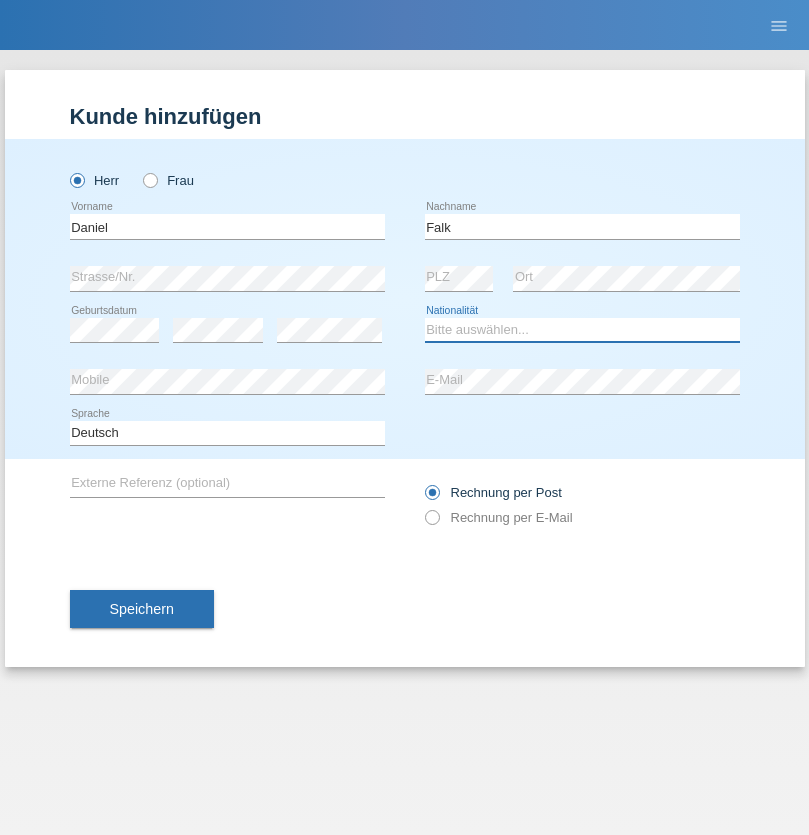 select on "CH" 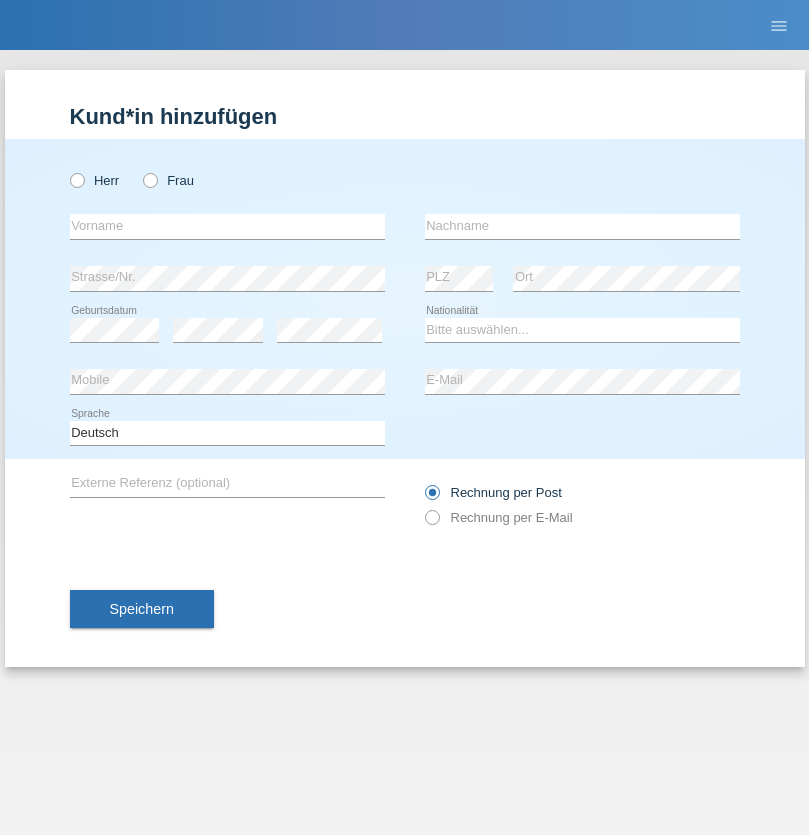 scroll, scrollTop: 0, scrollLeft: 0, axis: both 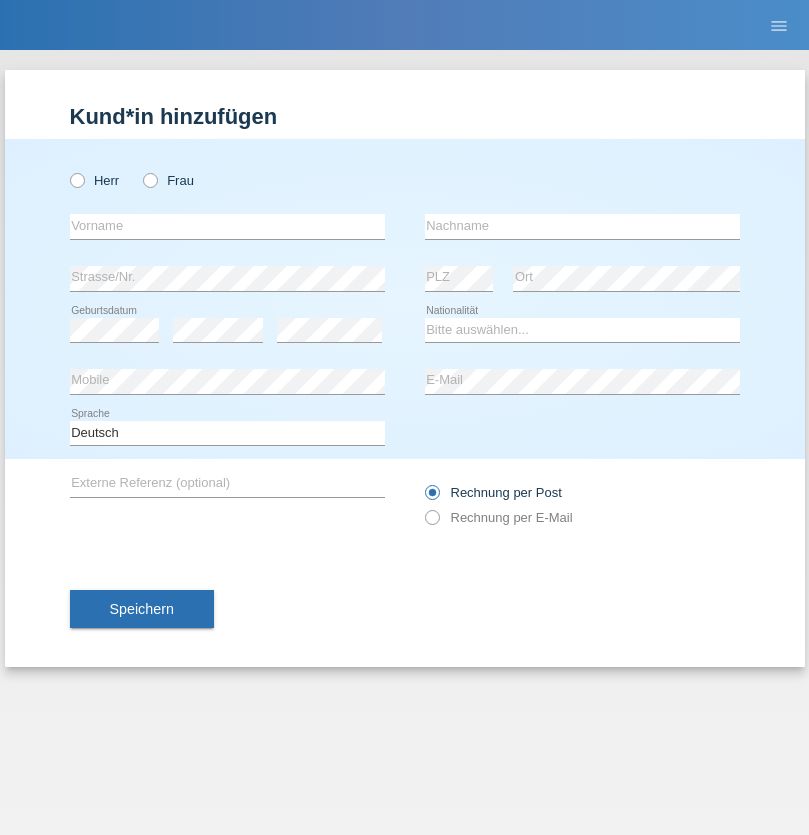 radio on "true" 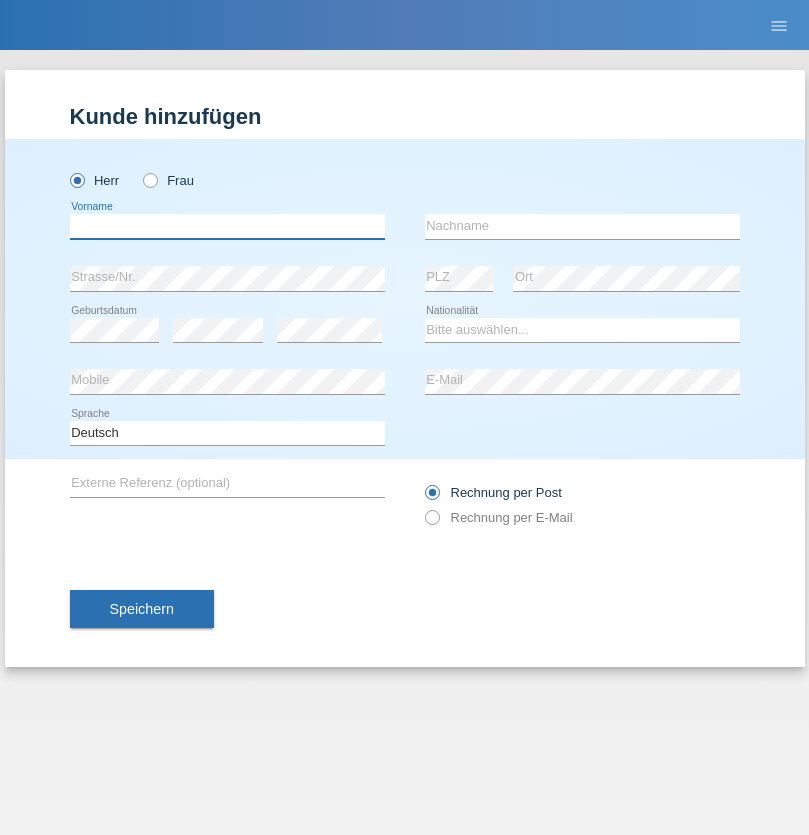 click at bounding box center [227, 226] 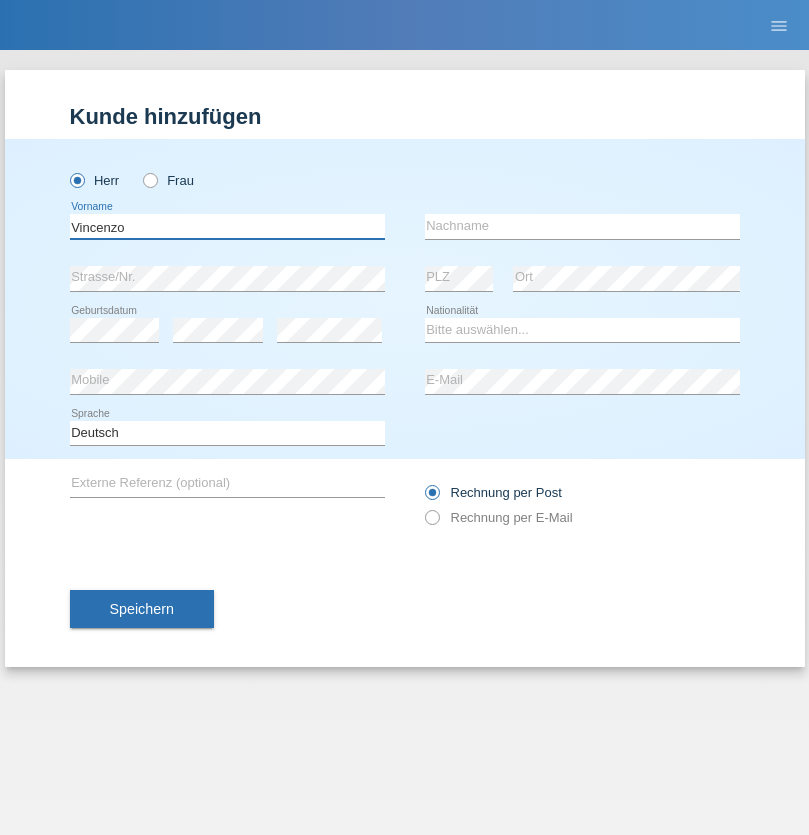type on "Vincenzo" 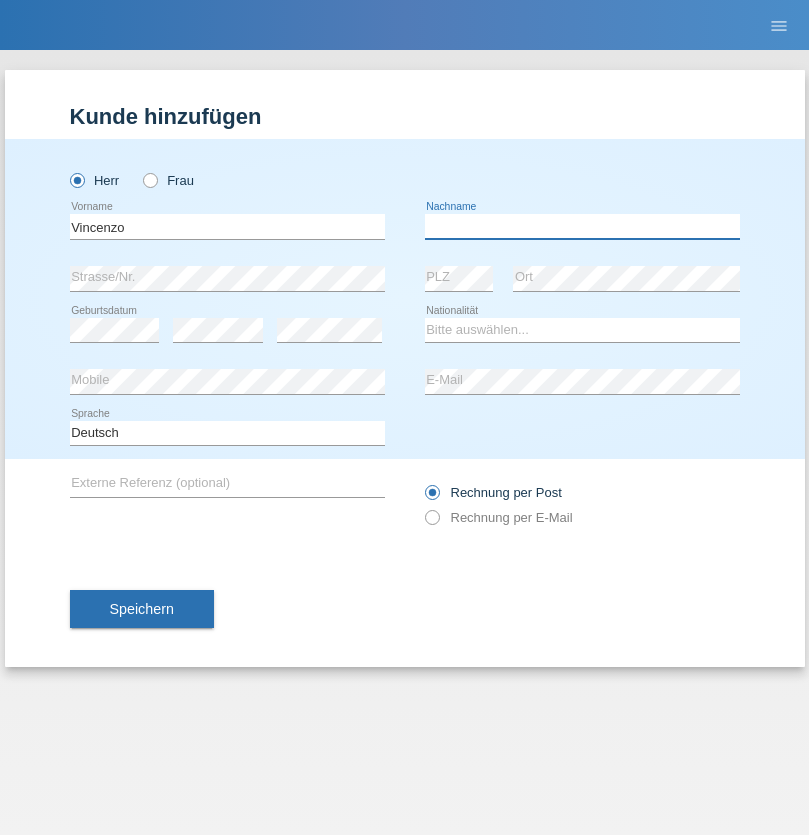 click at bounding box center [582, 226] 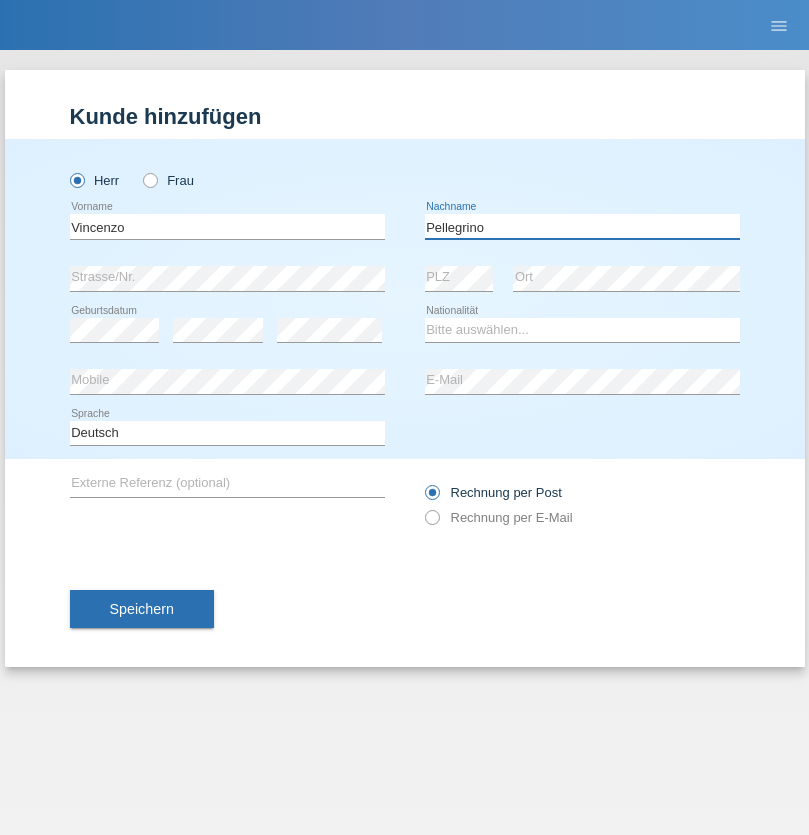 type on "Pellegrino" 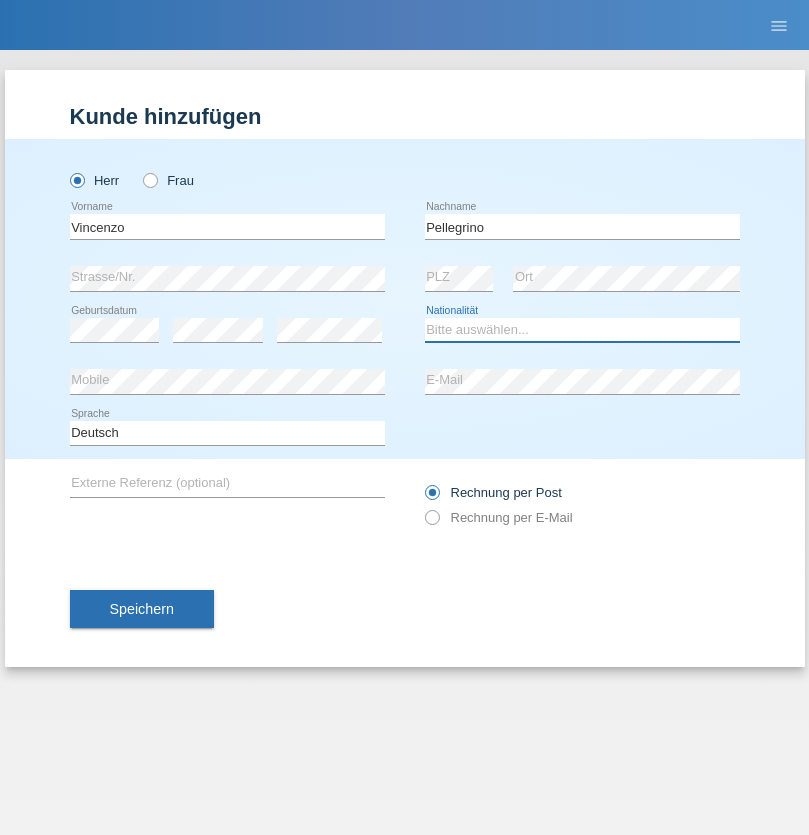 select on "IT" 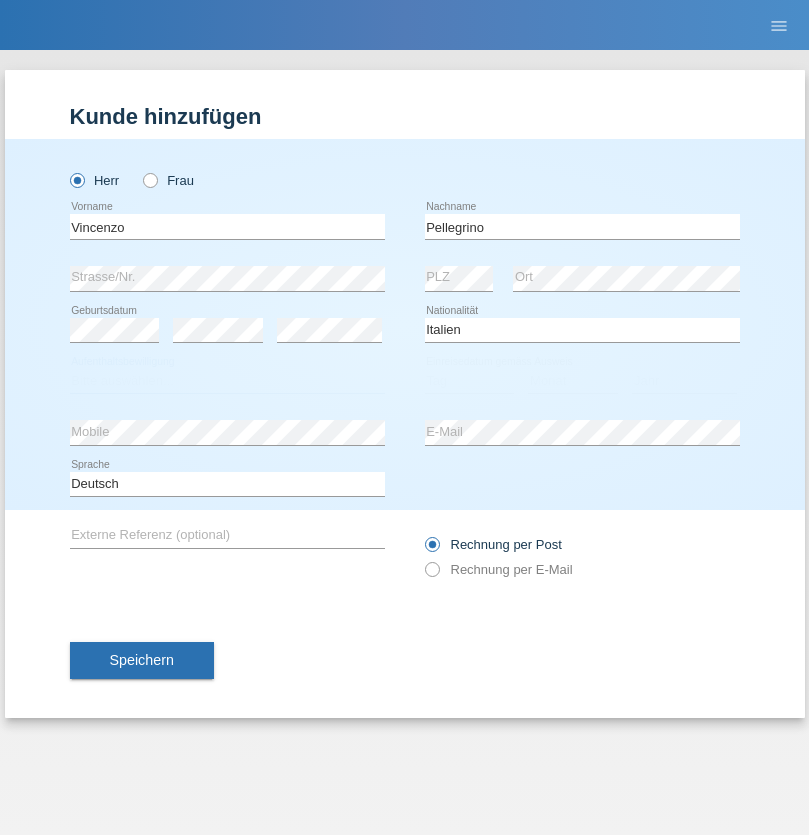 select on "C" 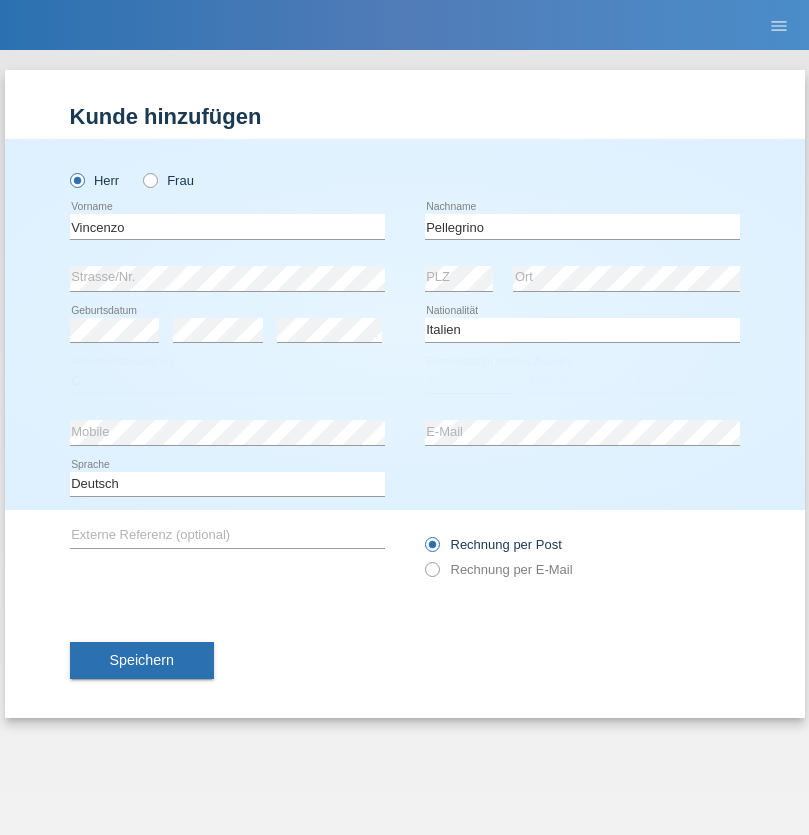 select on "07" 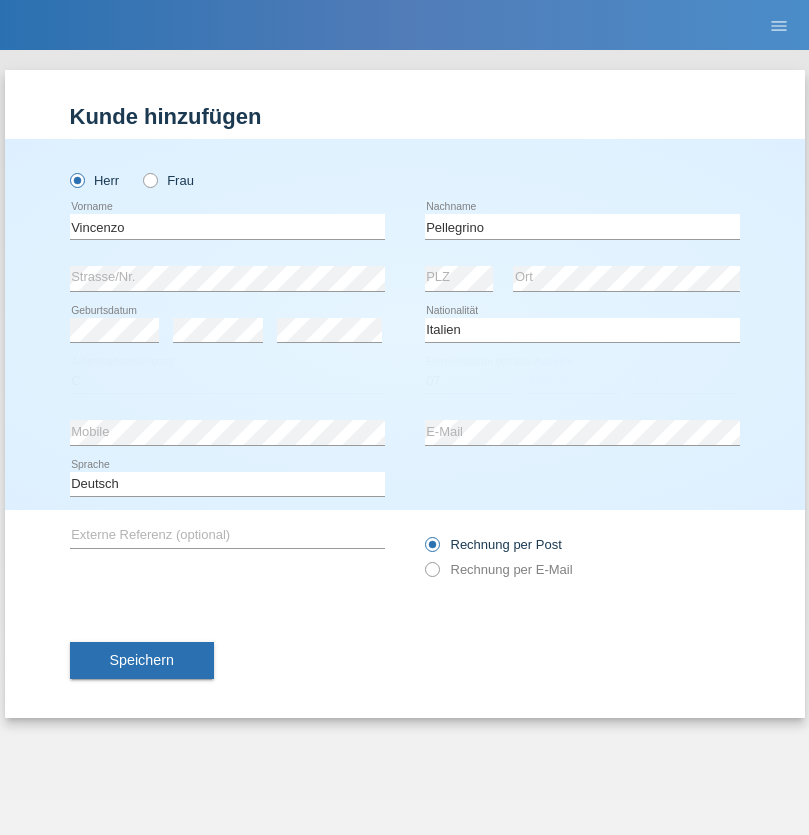 select on "07" 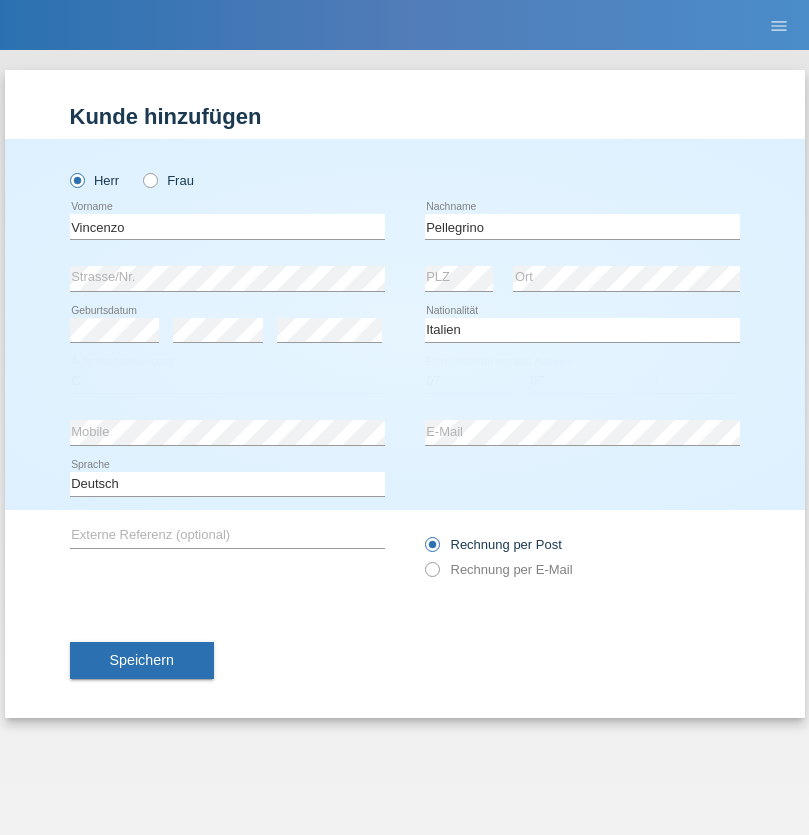 select on "2021" 